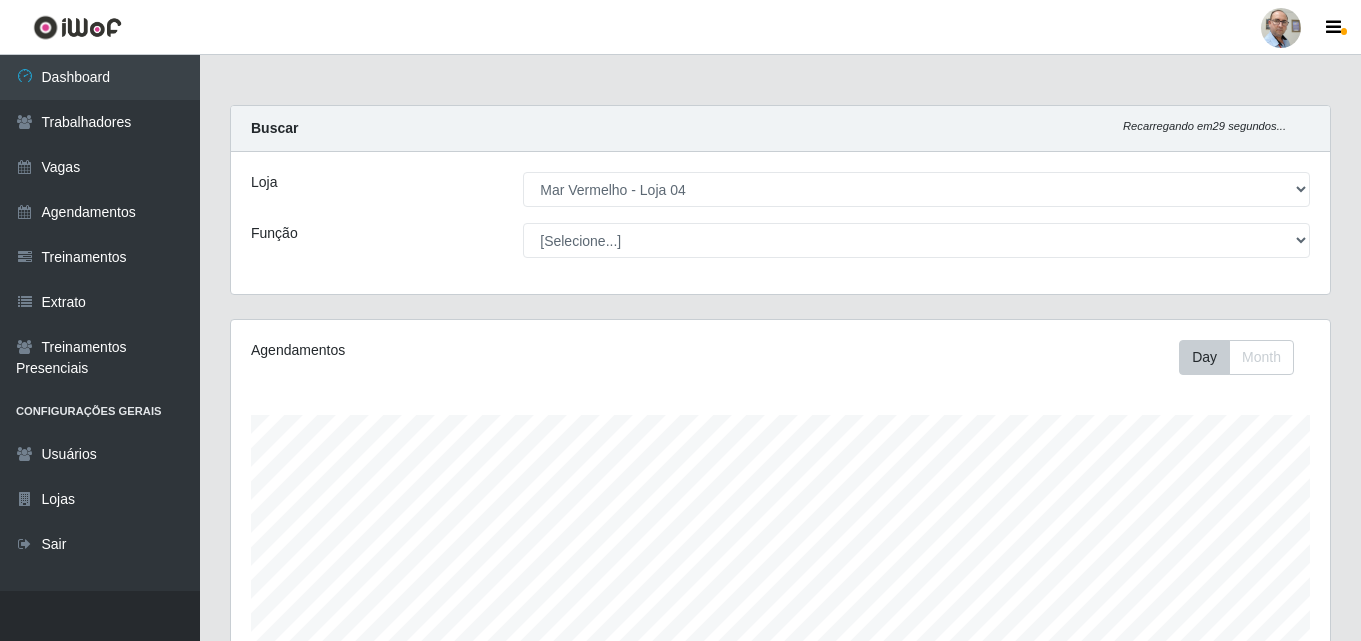 select on "251" 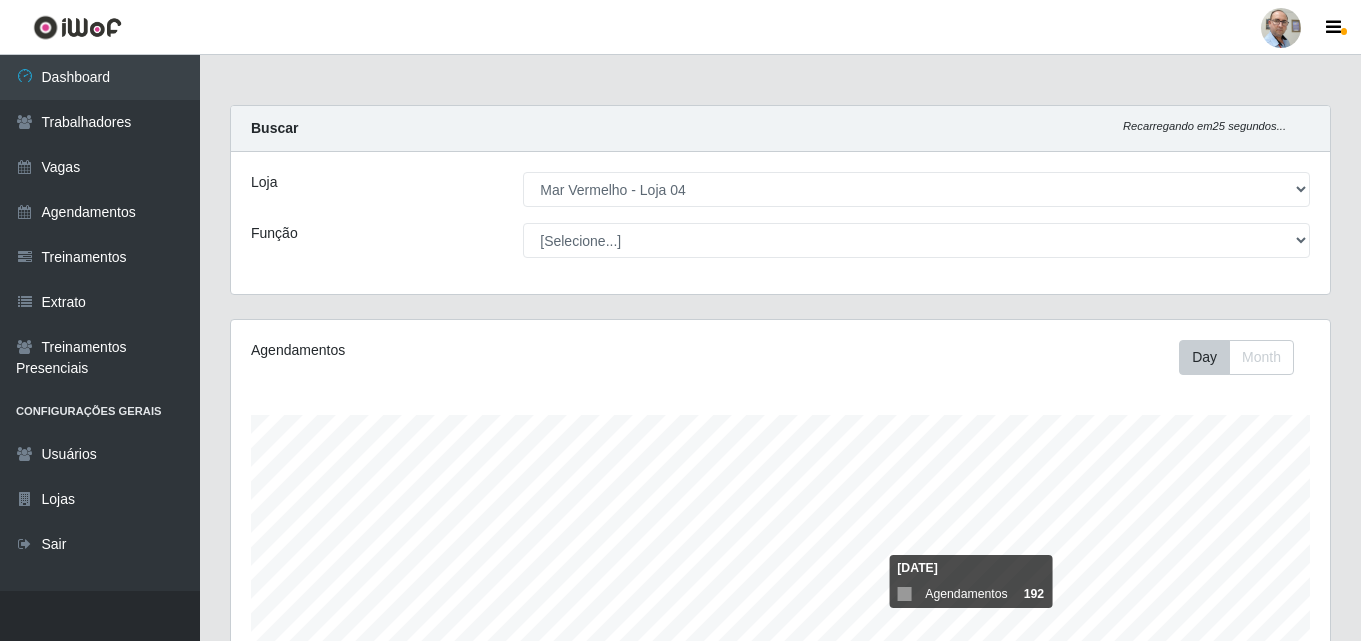 select on "251" 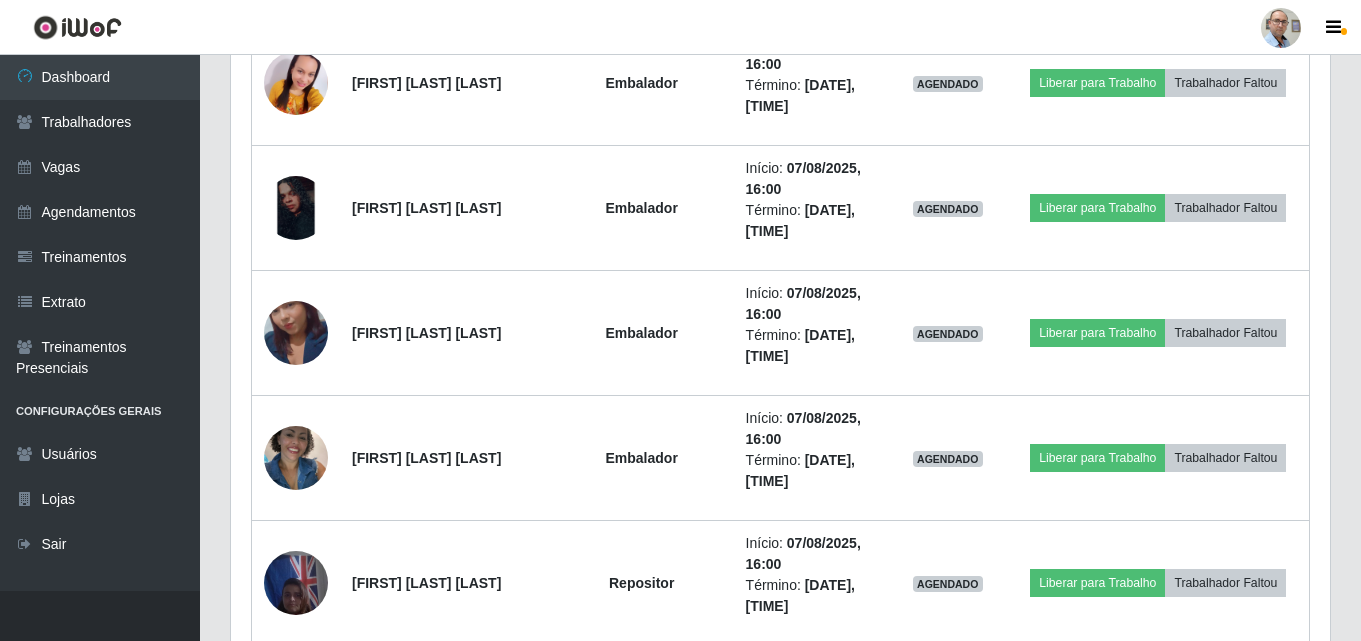 scroll, scrollTop: 999585, scrollLeft: 998901, axis: both 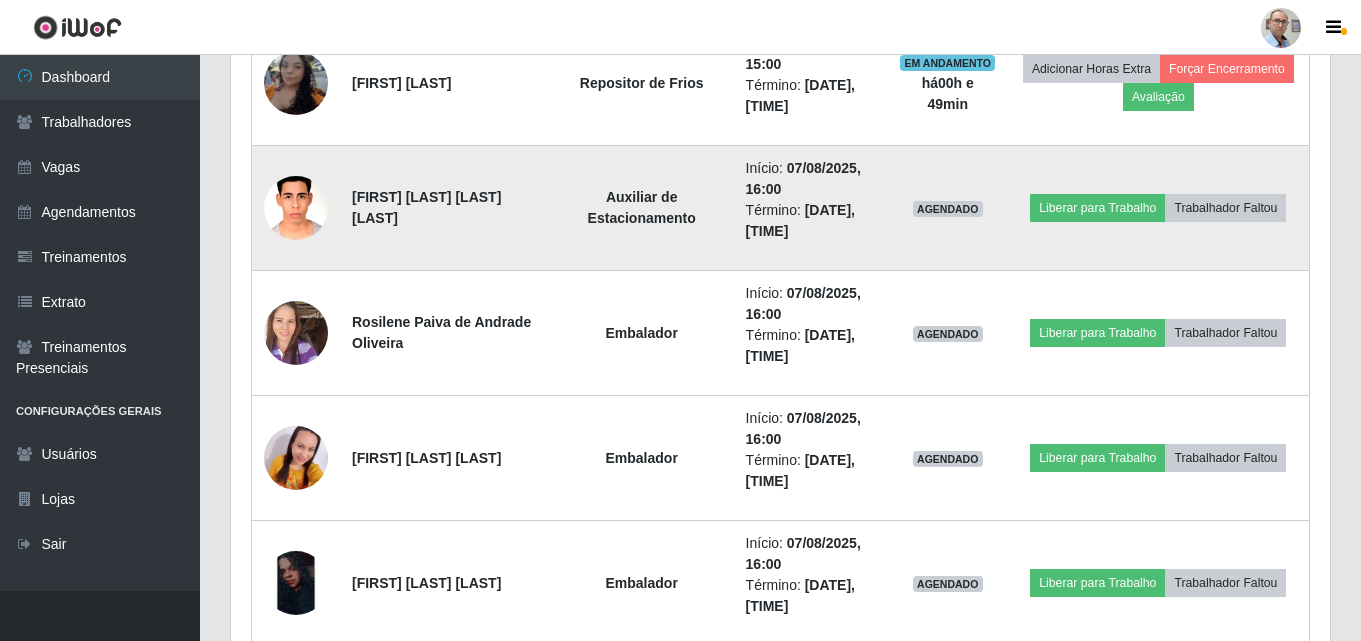 click at bounding box center [296, 207] 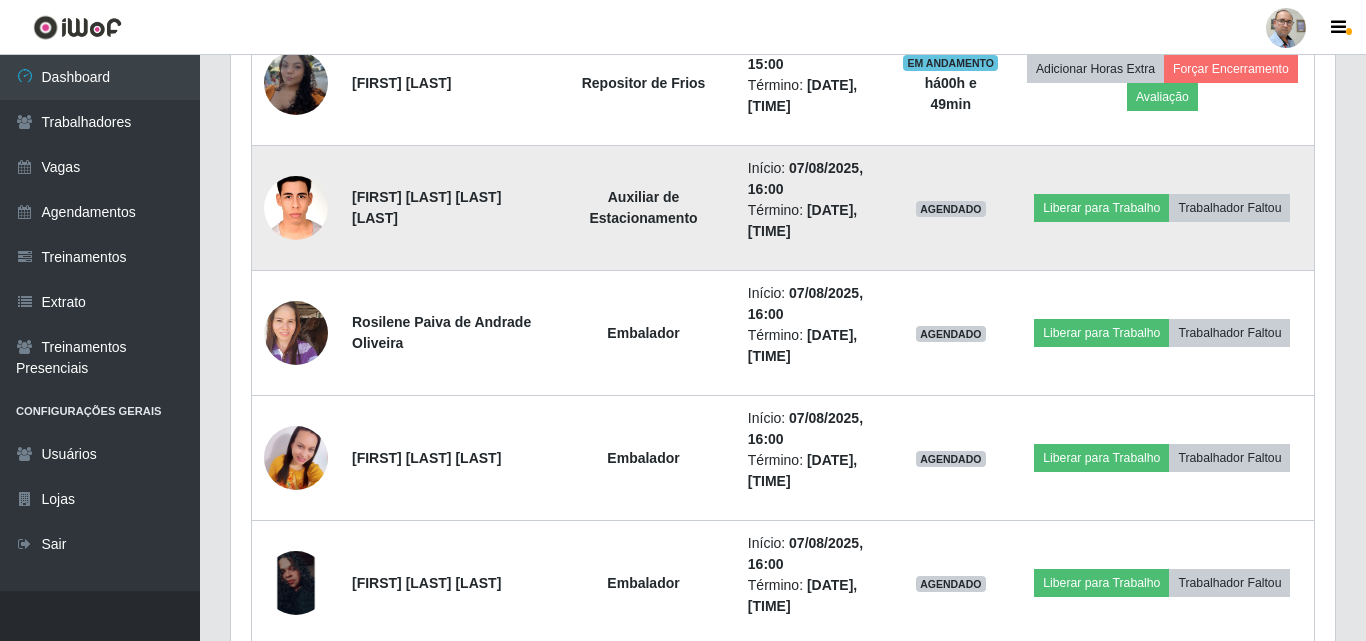 scroll, scrollTop: 999585, scrollLeft: 998911, axis: both 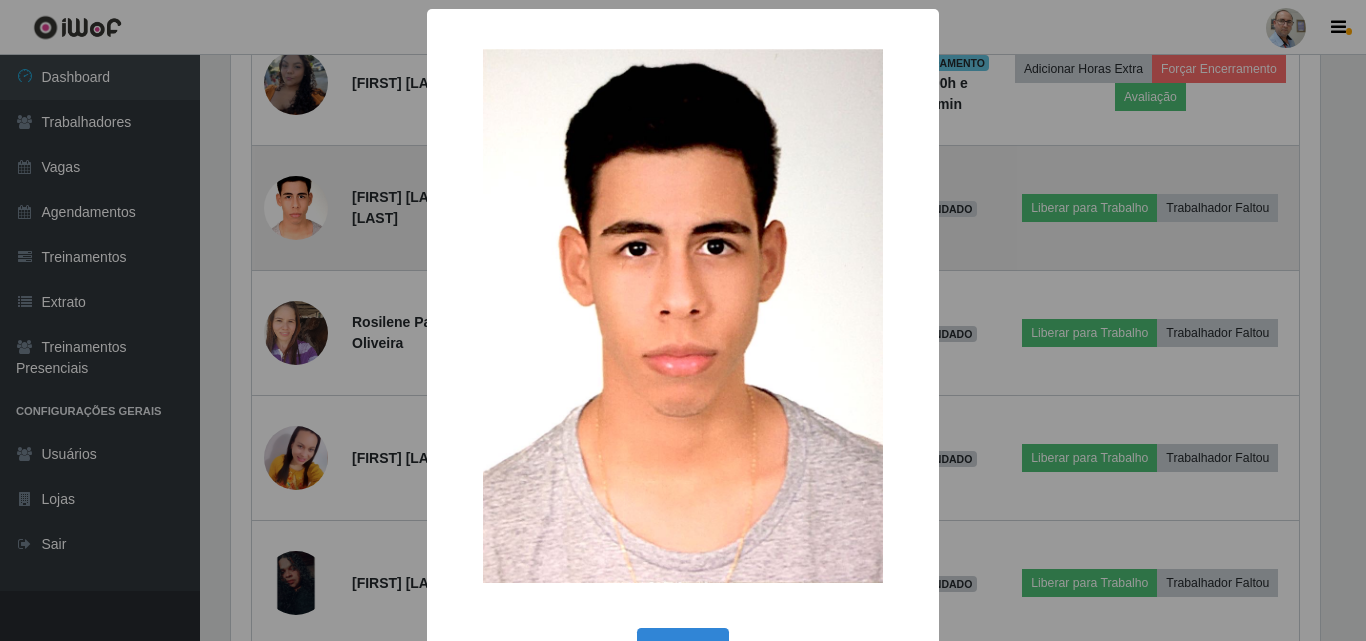 type 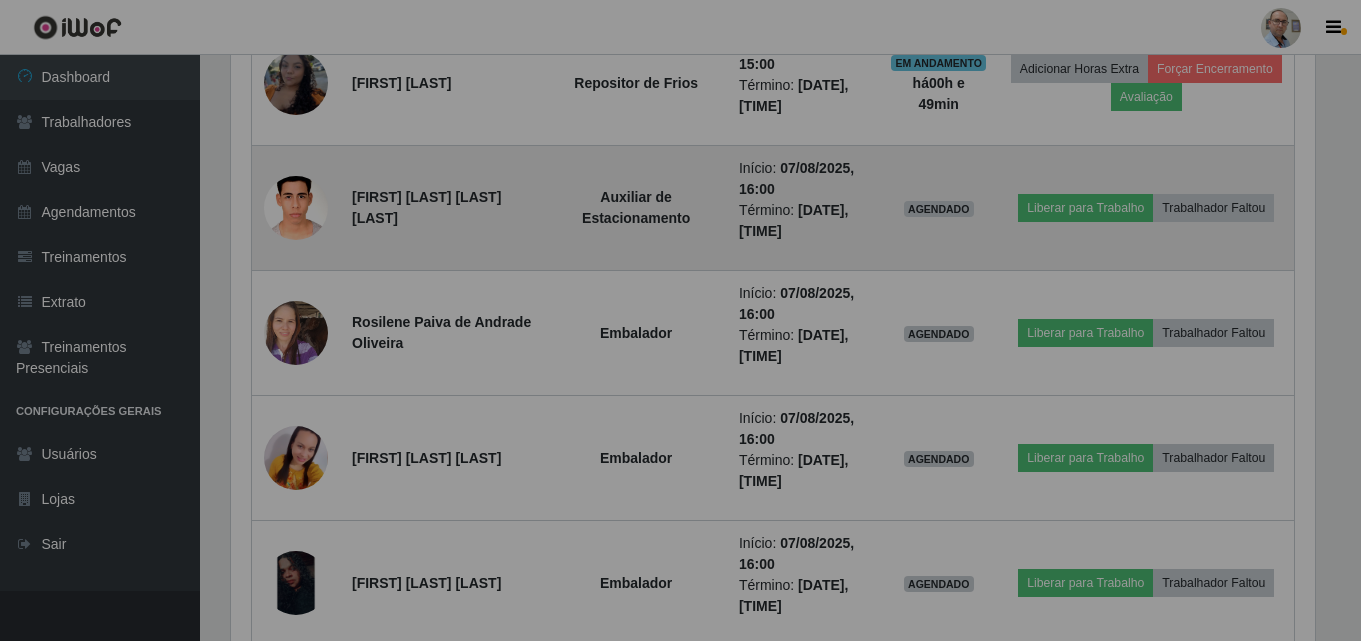 scroll, scrollTop: 999585, scrollLeft: 998901, axis: both 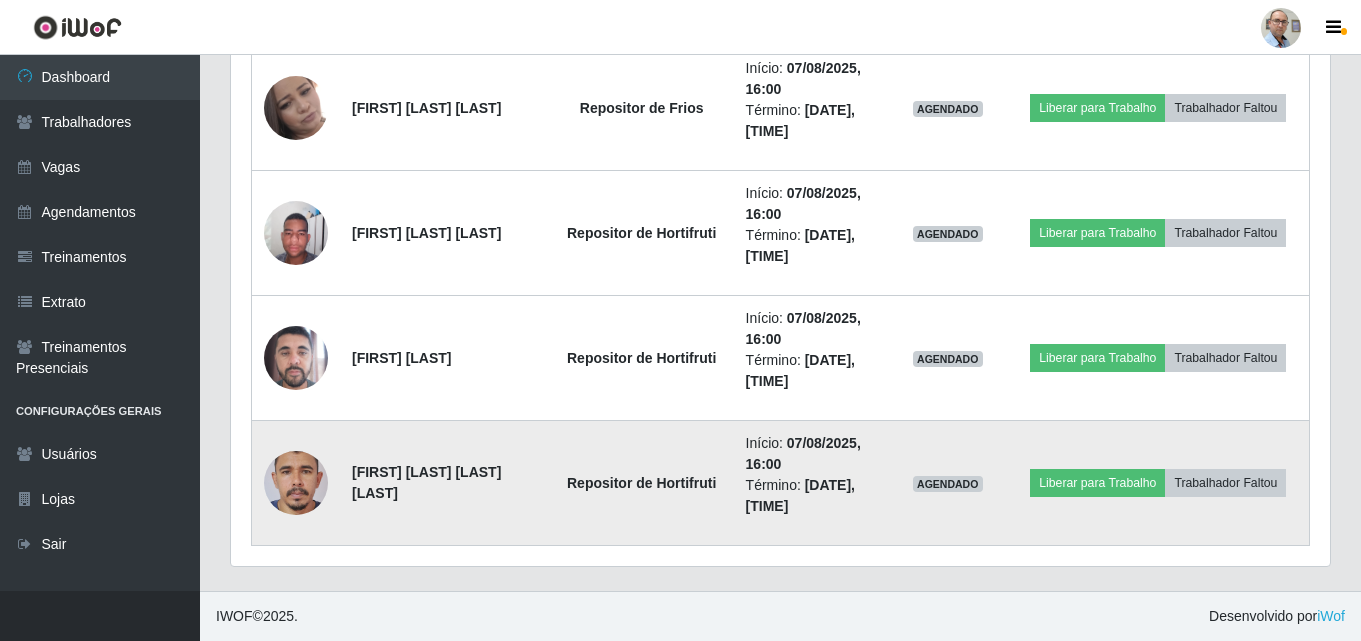 click at bounding box center [296, 483] 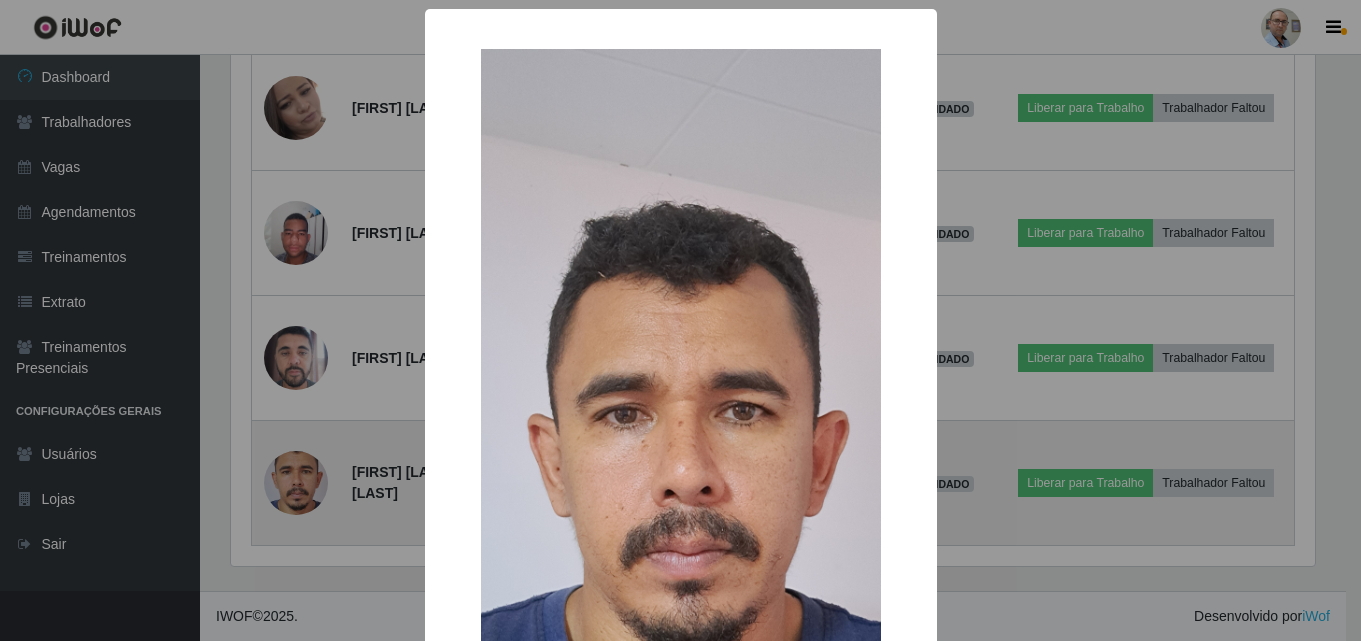 scroll, scrollTop: 999585, scrollLeft: 998911, axis: both 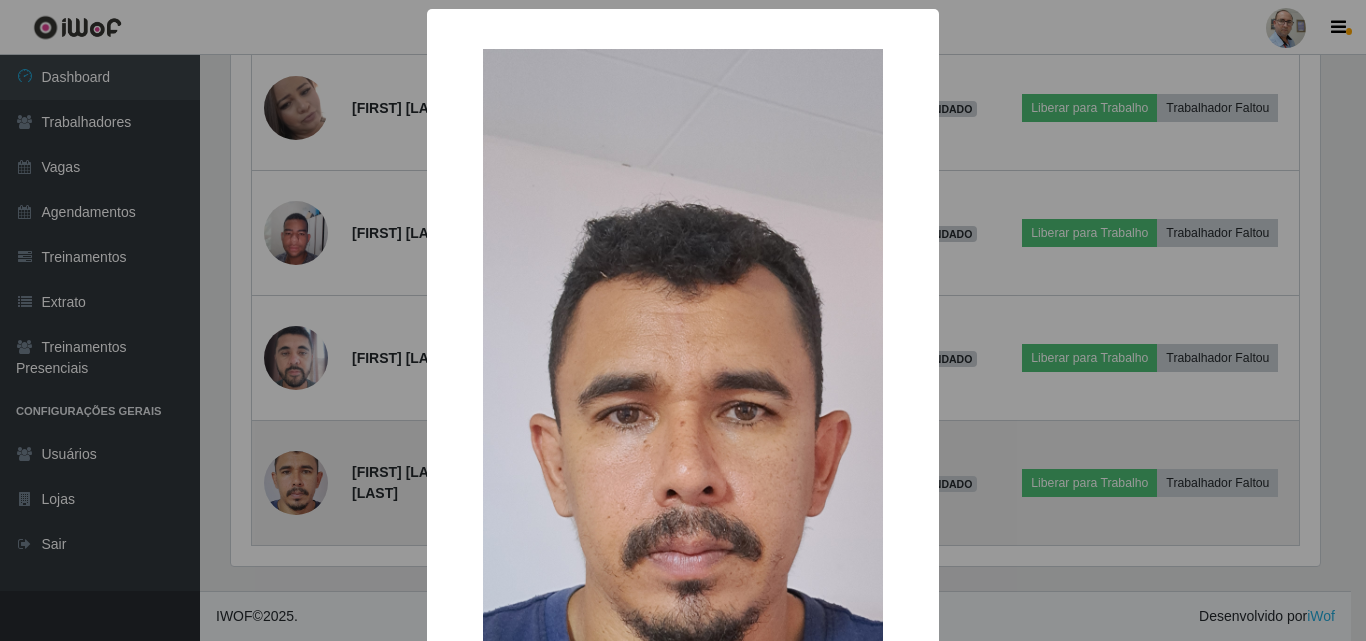 type 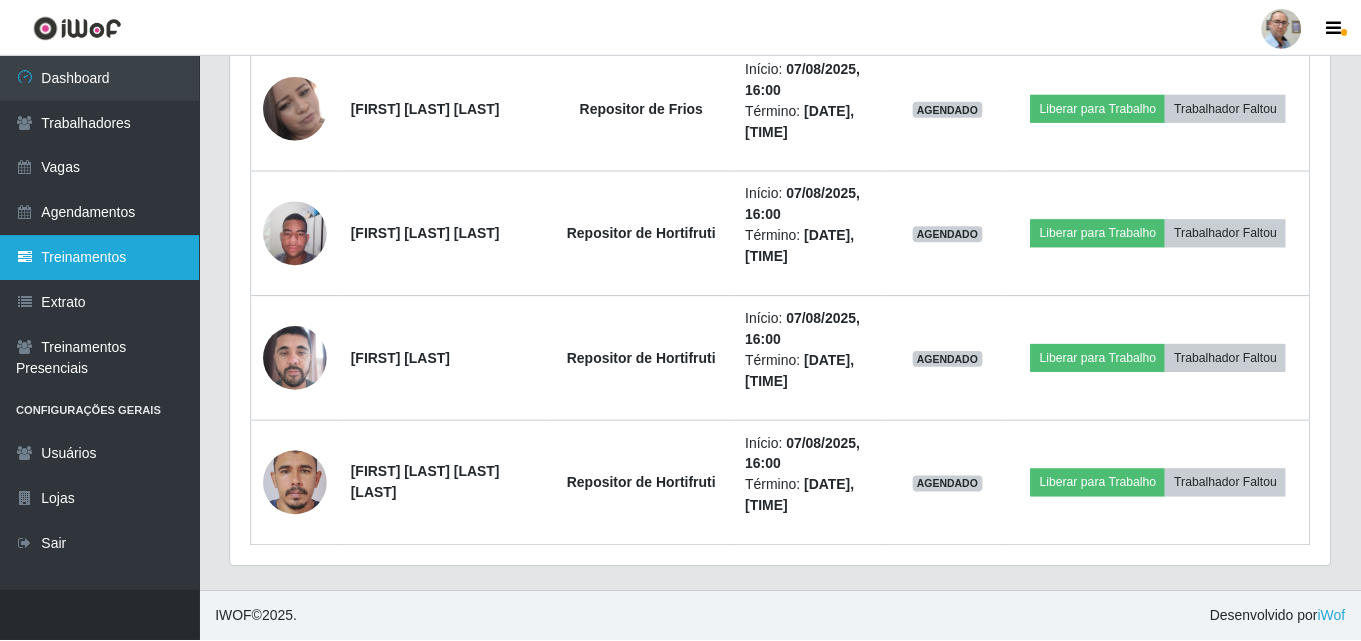 scroll, scrollTop: 999585, scrollLeft: 998901, axis: both 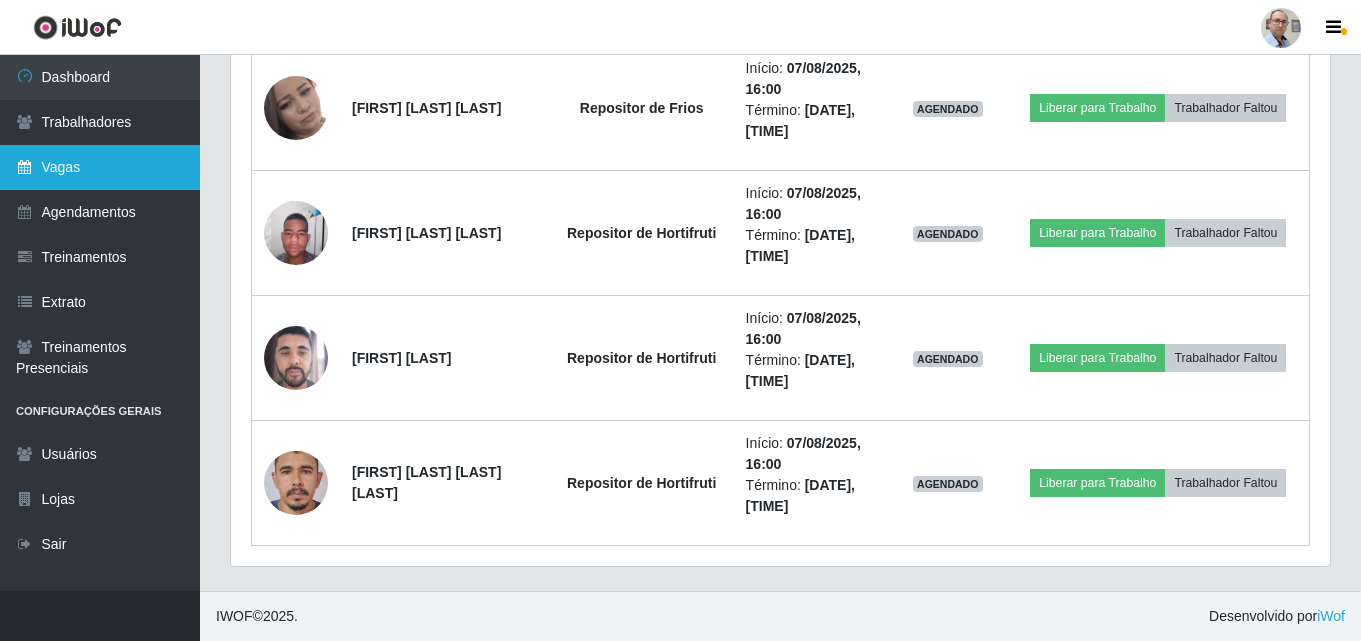 click on "Vagas" at bounding box center [100, 167] 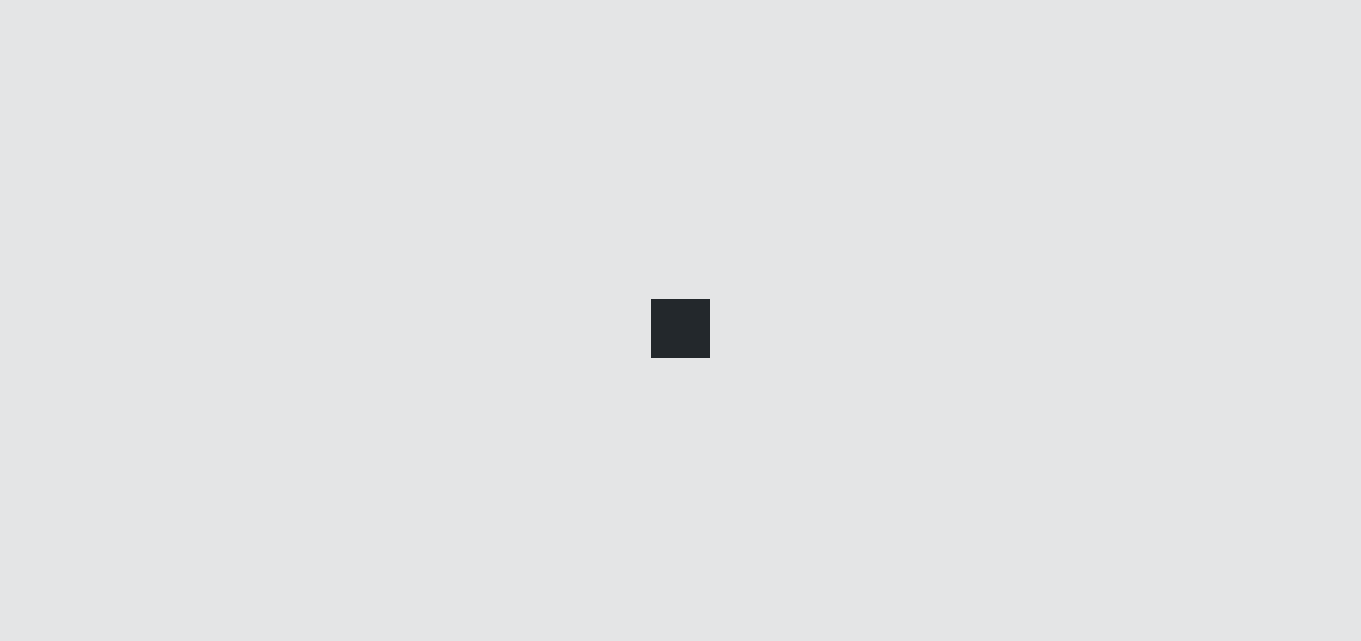 scroll, scrollTop: 0, scrollLeft: 0, axis: both 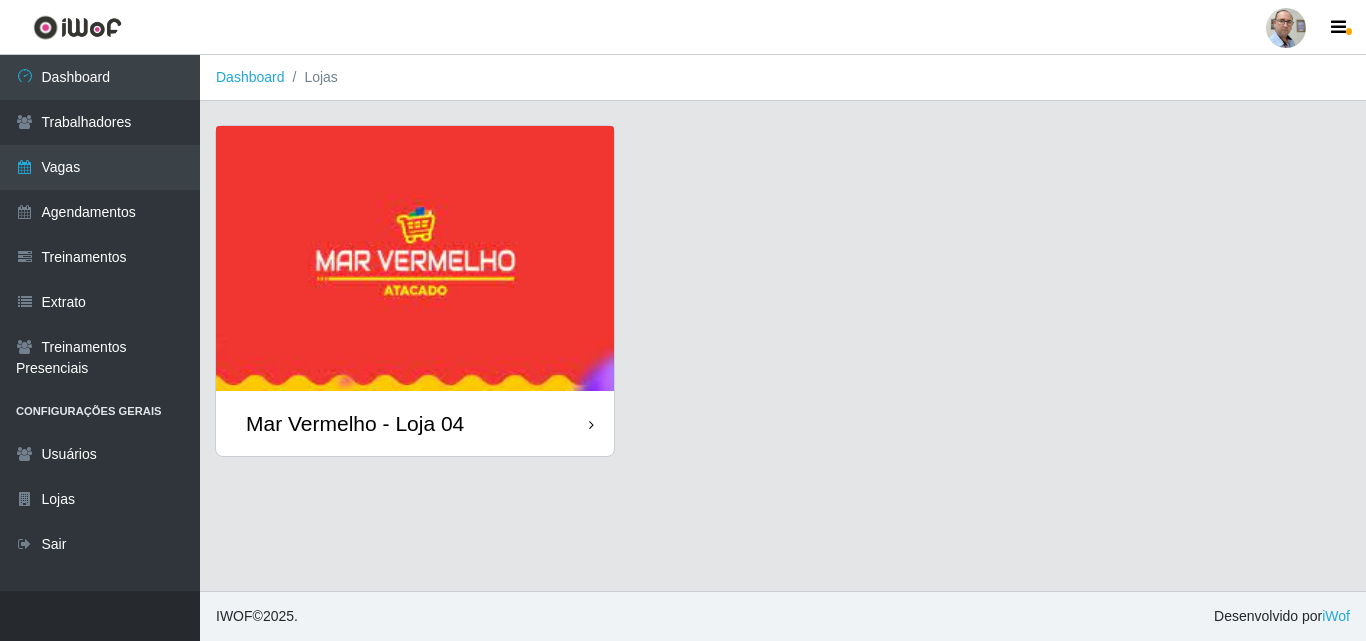 click on "Mar Vermelho - Loja 04" at bounding box center [355, 423] 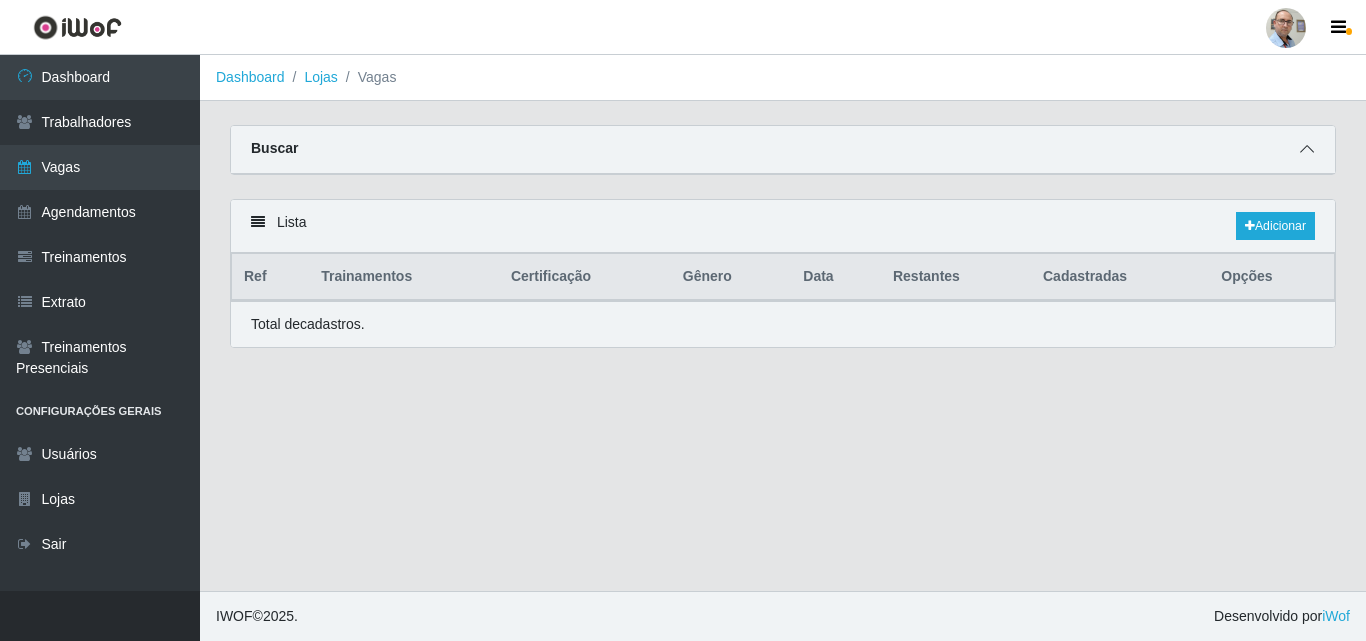 click at bounding box center [1307, 149] 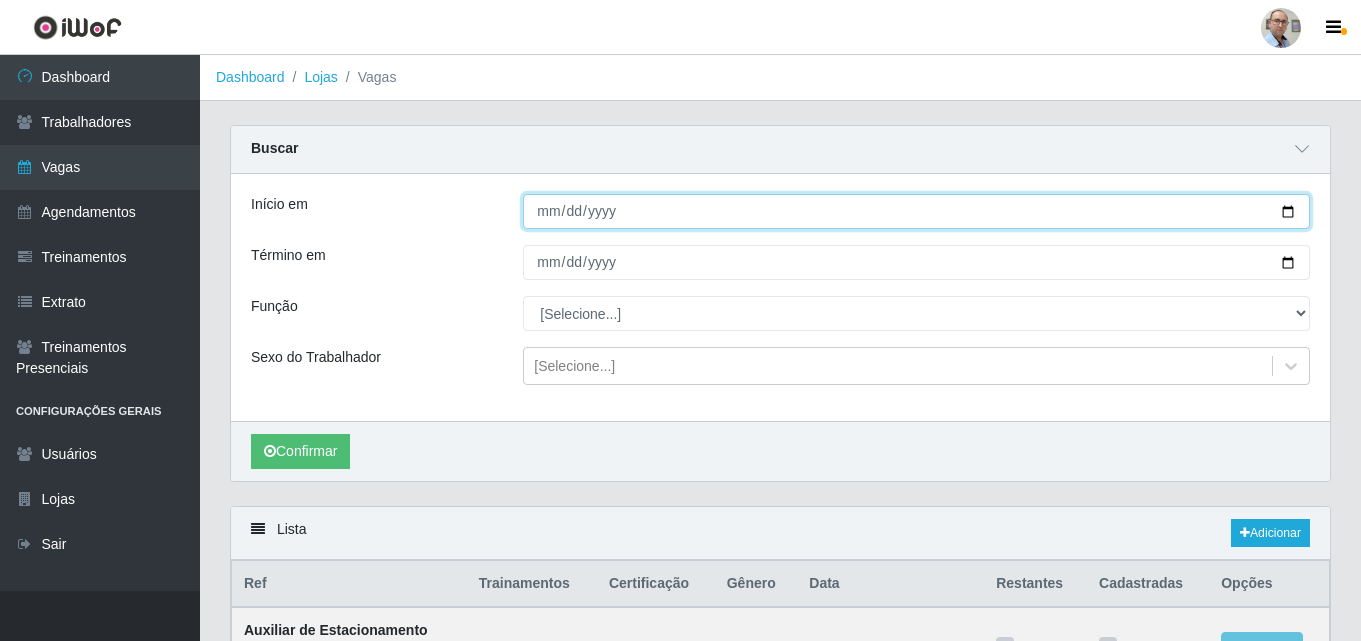 click on "Início em" at bounding box center [916, 211] 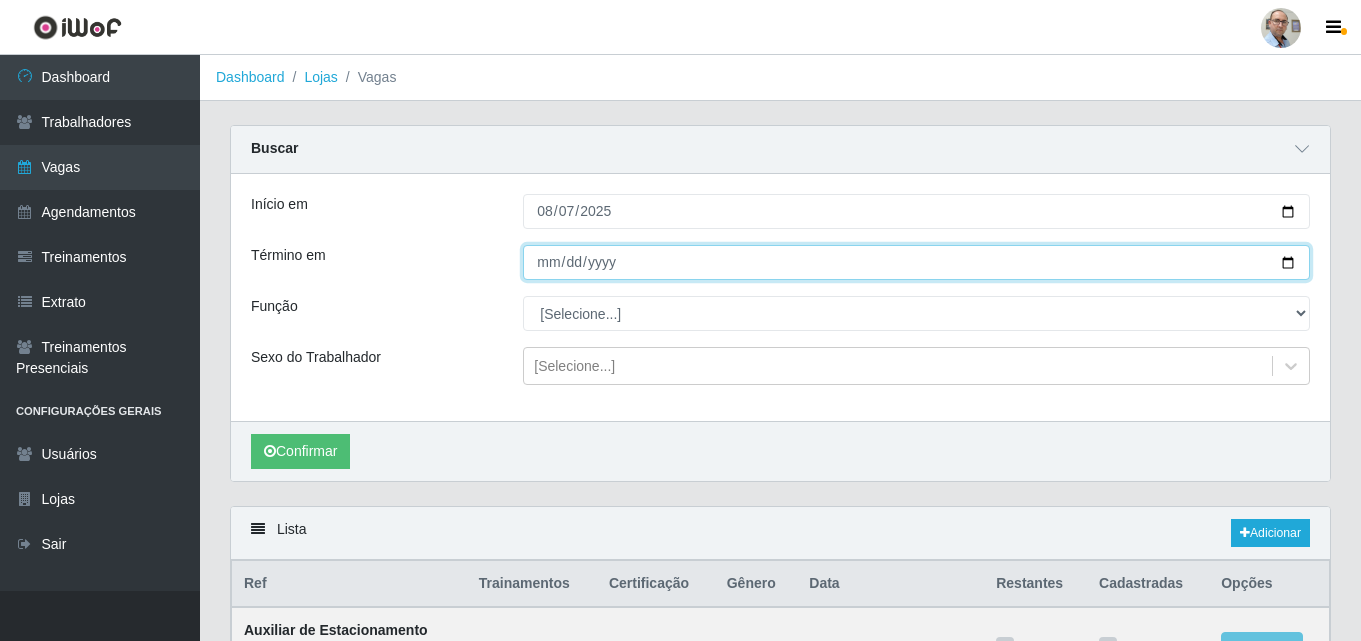 click on "Término em" at bounding box center [916, 262] 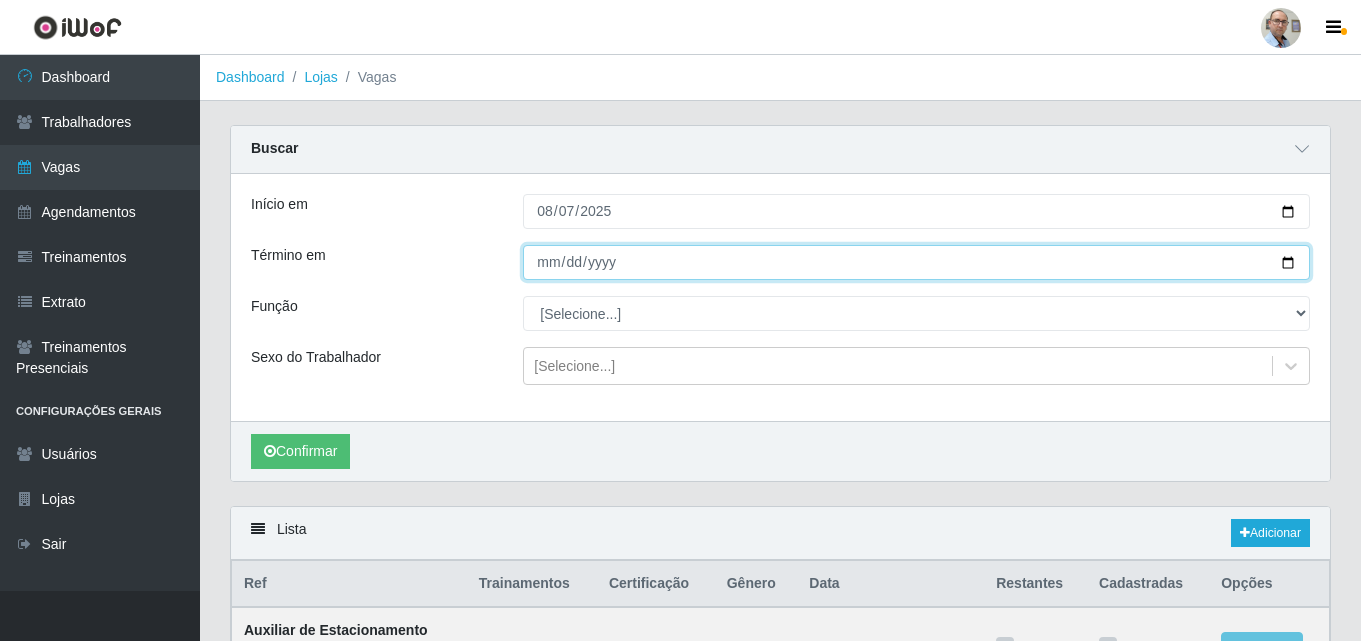 type on "2025-08-10" 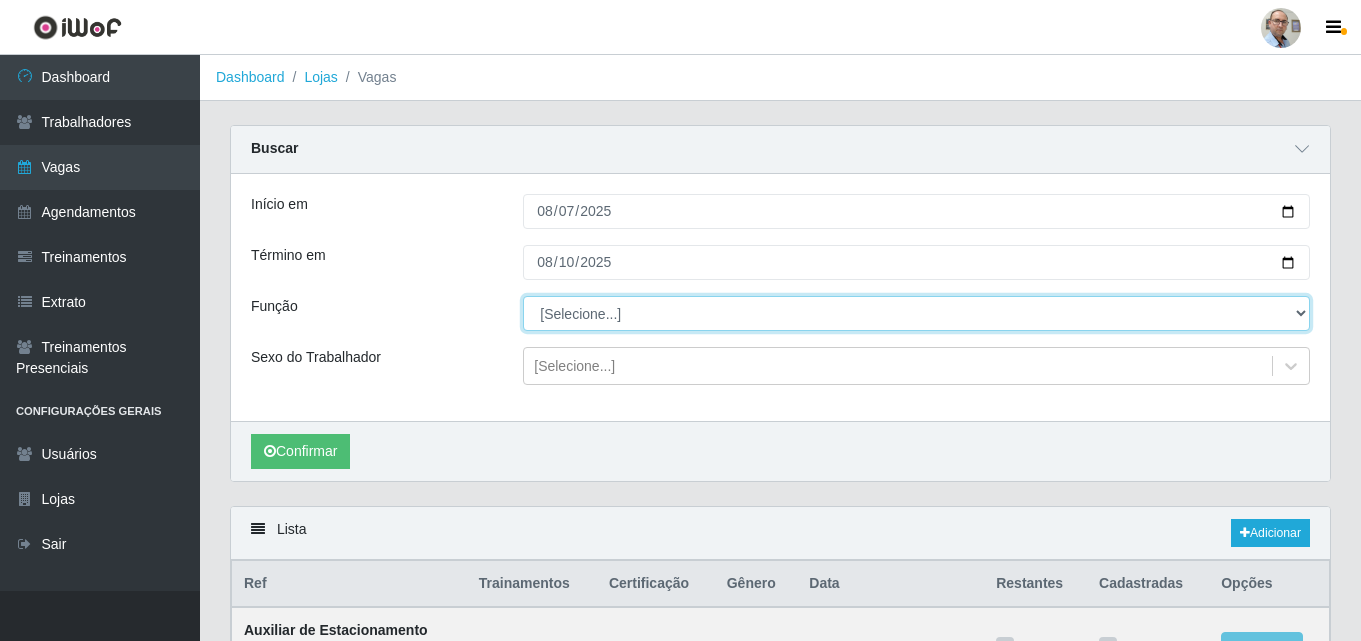 click on "[Selecione...] ASG ASG + ASG ++ Auxiliar de Depósito  Auxiliar de Depósito + Auxiliar de Depósito ++ Auxiliar de Estacionamento Auxiliar de Estacionamento + Auxiliar de Estacionamento ++ Balconista de Frios Balconista de Frios + Balconista de Padaria  Balconista de Padaria + Embalador Embalador + Embalador ++ Operador de Caixa Operador de Caixa + Operador de Caixa ++ Repositor  Repositor + Repositor ++ Repositor de Frios Repositor de Frios + Repositor de Frios ++ Repositor de Hortifruti Repositor de Hortifruti + Repositor de Hortifruti ++" at bounding box center (916, 313) 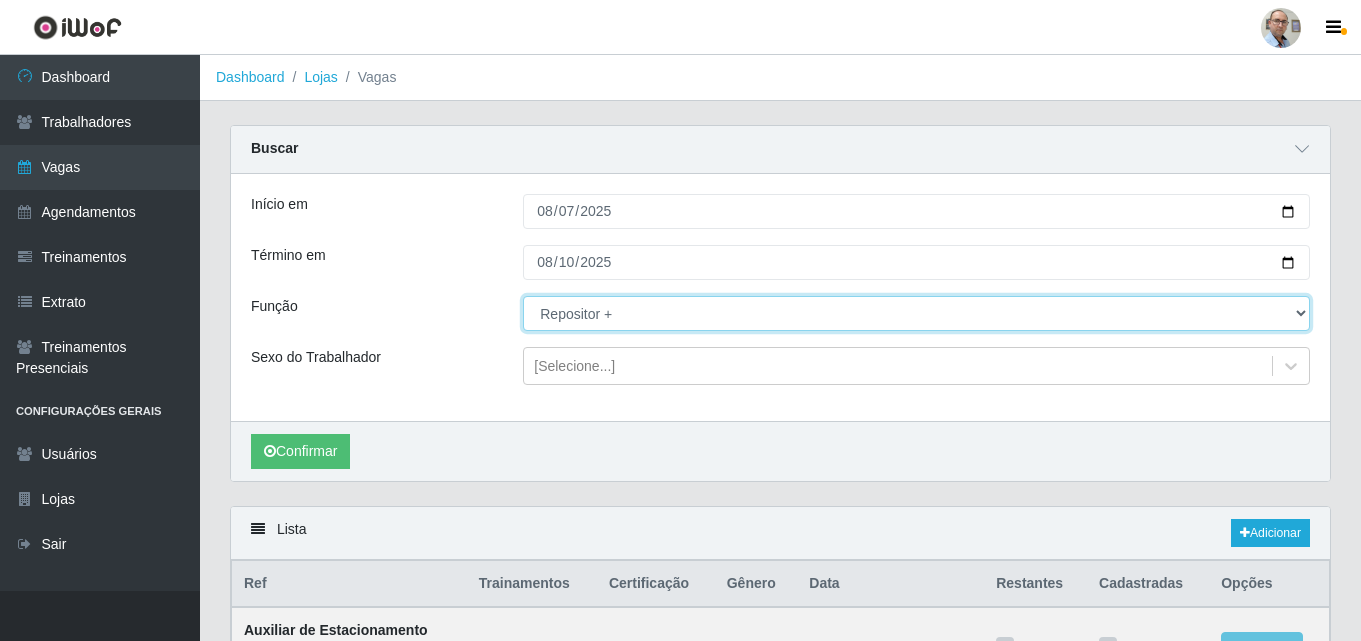 click on "[Selecione...] ASG ASG + ASG ++ Auxiliar de Depósito  Auxiliar de Depósito + Auxiliar de Depósito ++ Auxiliar de Estacionamento Auxiliar de Estacionamento + Auxiliar de Estacionamento ++ Balconista de Frios Balconista de Frios + Balconista de Padaria  Balconista de Padaria + Embalador Embalador + Embalador ++ Operador de Caixa Operador de Caixa + Operador de Caixa ++ Repositor  Repositor + Repositor ++ Repositor de Frios Repositor de Frios + Repositor de Frios ++ Repositor de Hortifruti Repositor de Hortifruti + Repositor de Hortifruti ++" at bounding box center (916, 313) 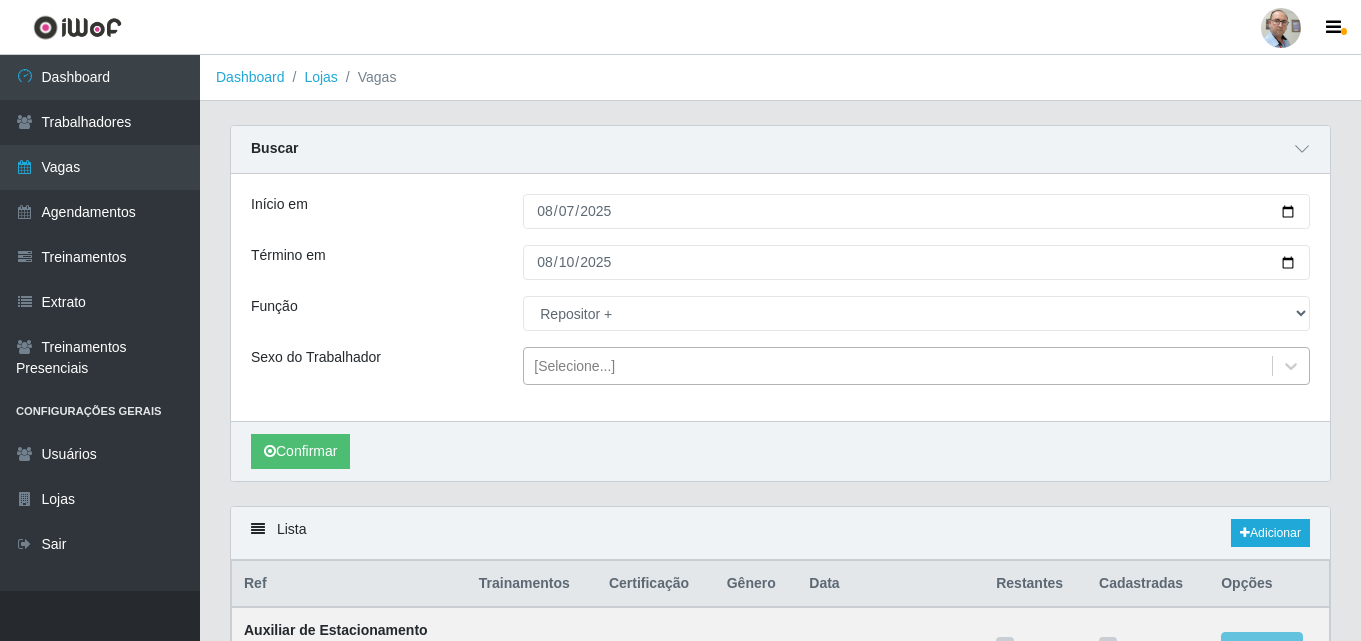 click on "[Selecione...]" at bounding box center [574, 366] 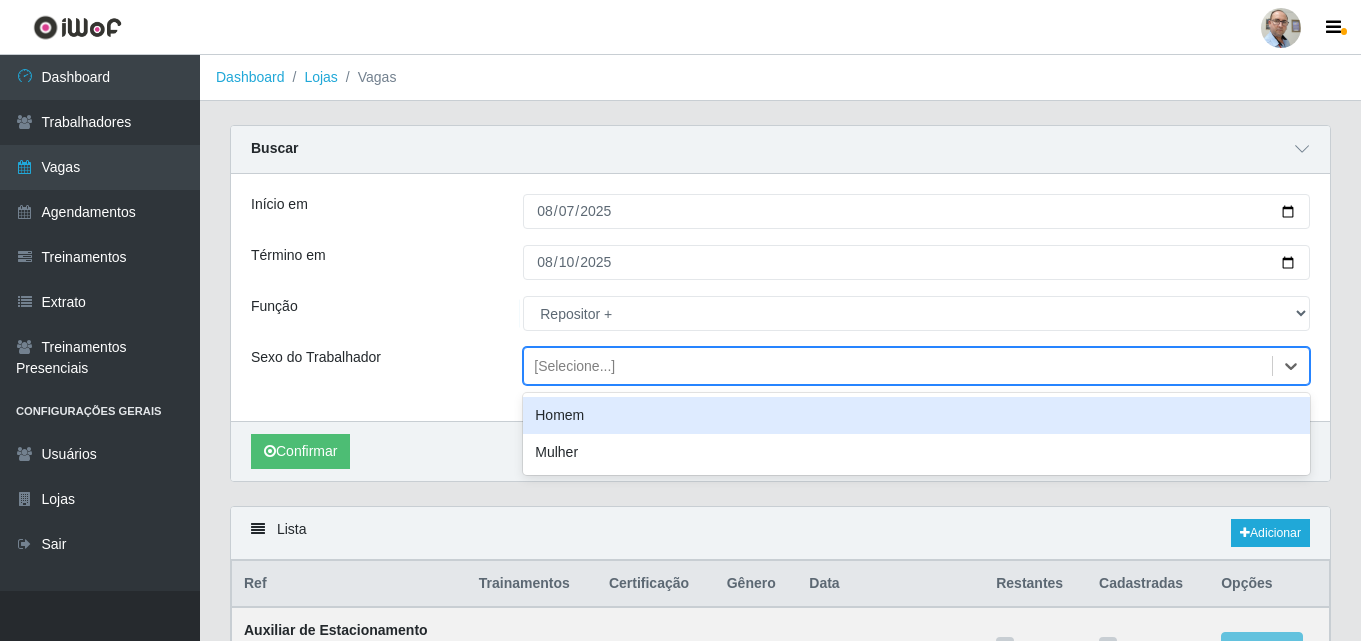click on "Homem" at bounding box center (916, 415) 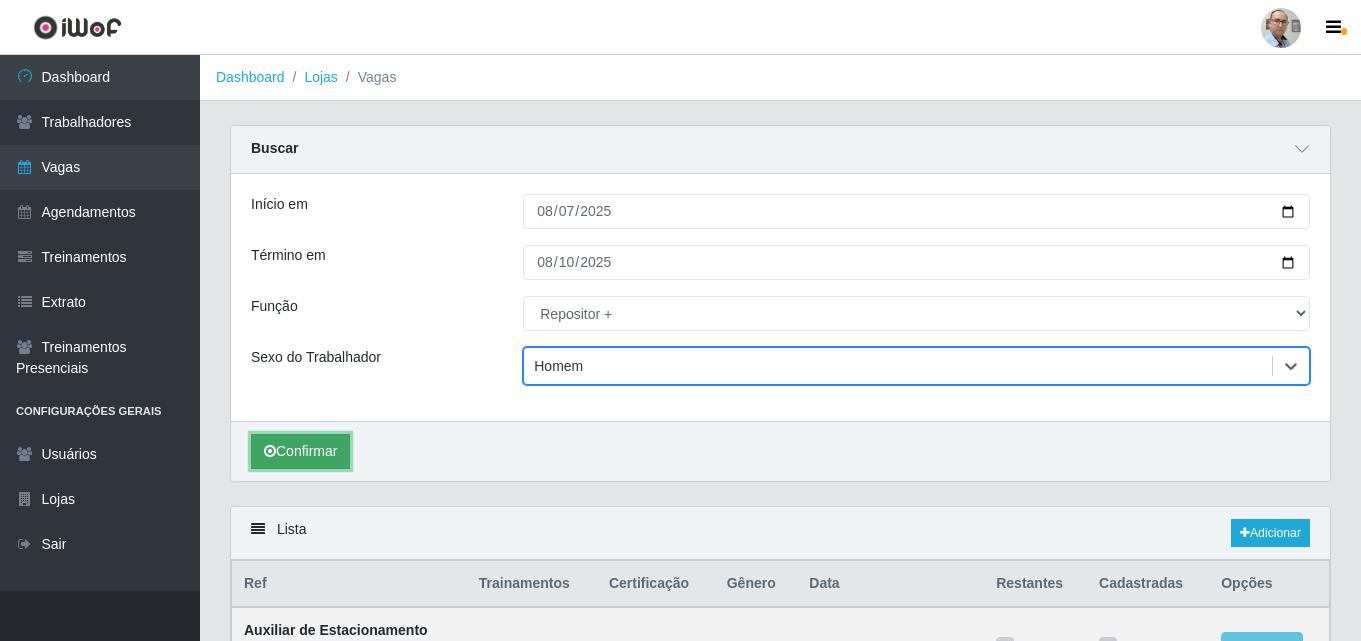 click on "Confirmar" at bounding box center [300, 451] 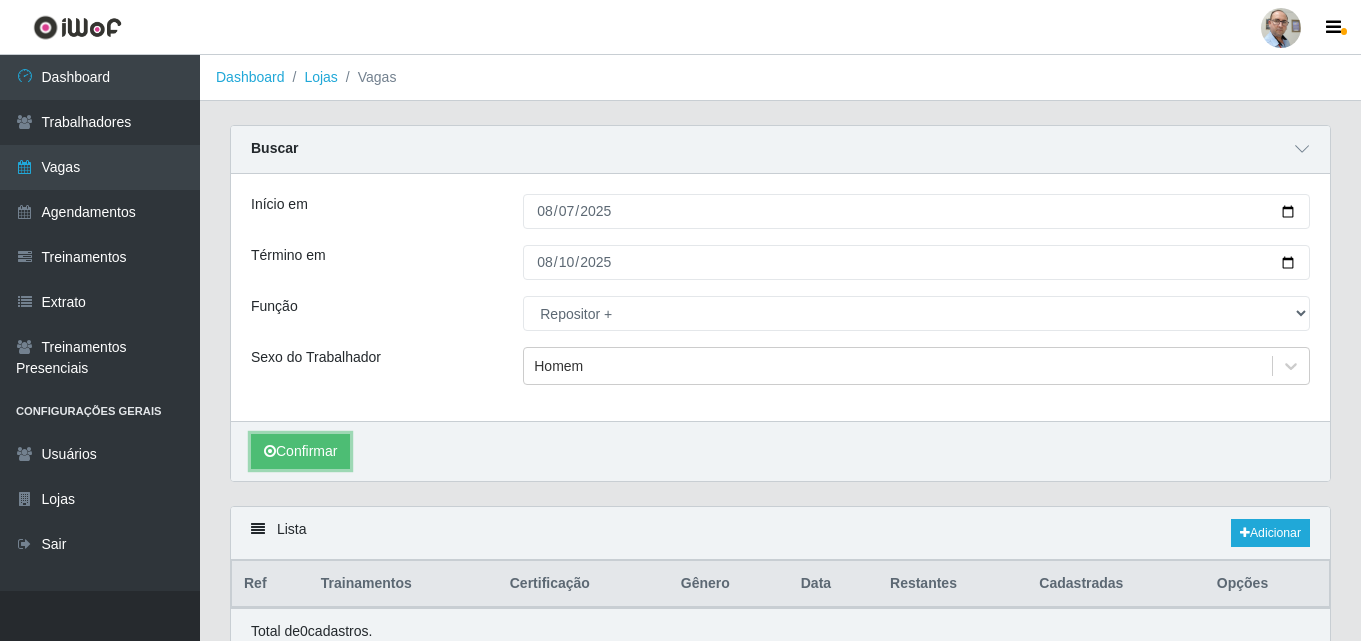 scroll, scrollTop: 89, scrollLeft: 0, axis: vertical 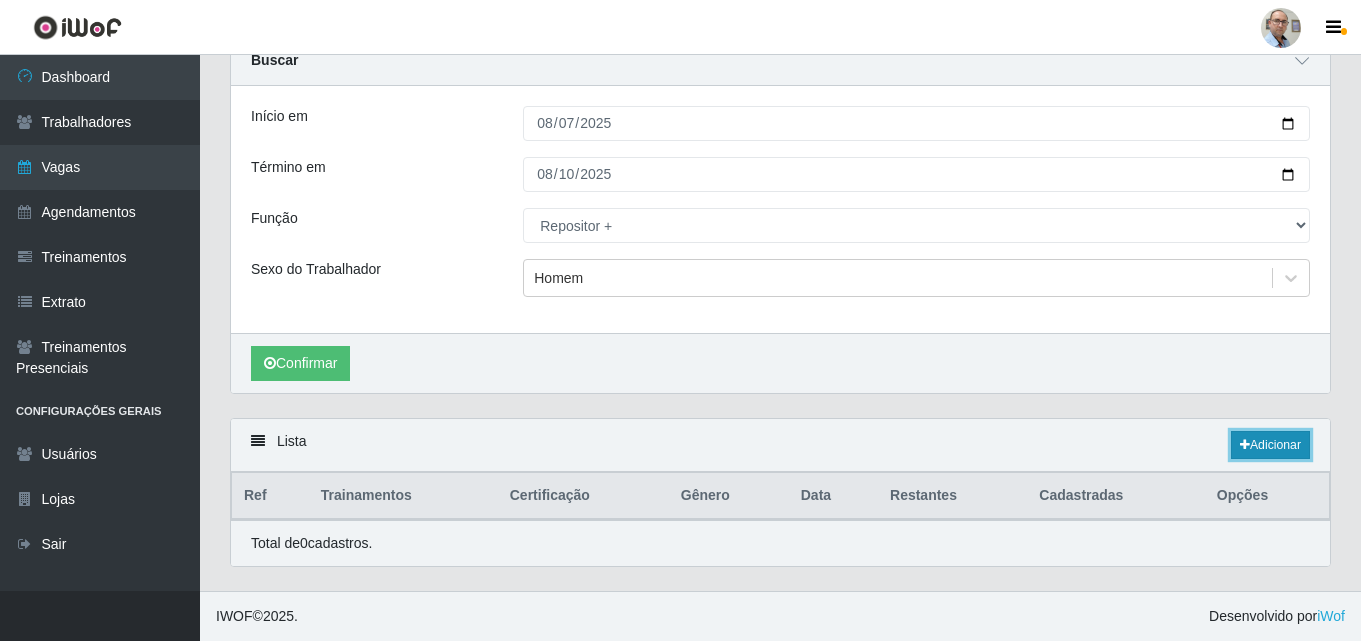 click on "Adicionar" at bounding box center [1270, 445] 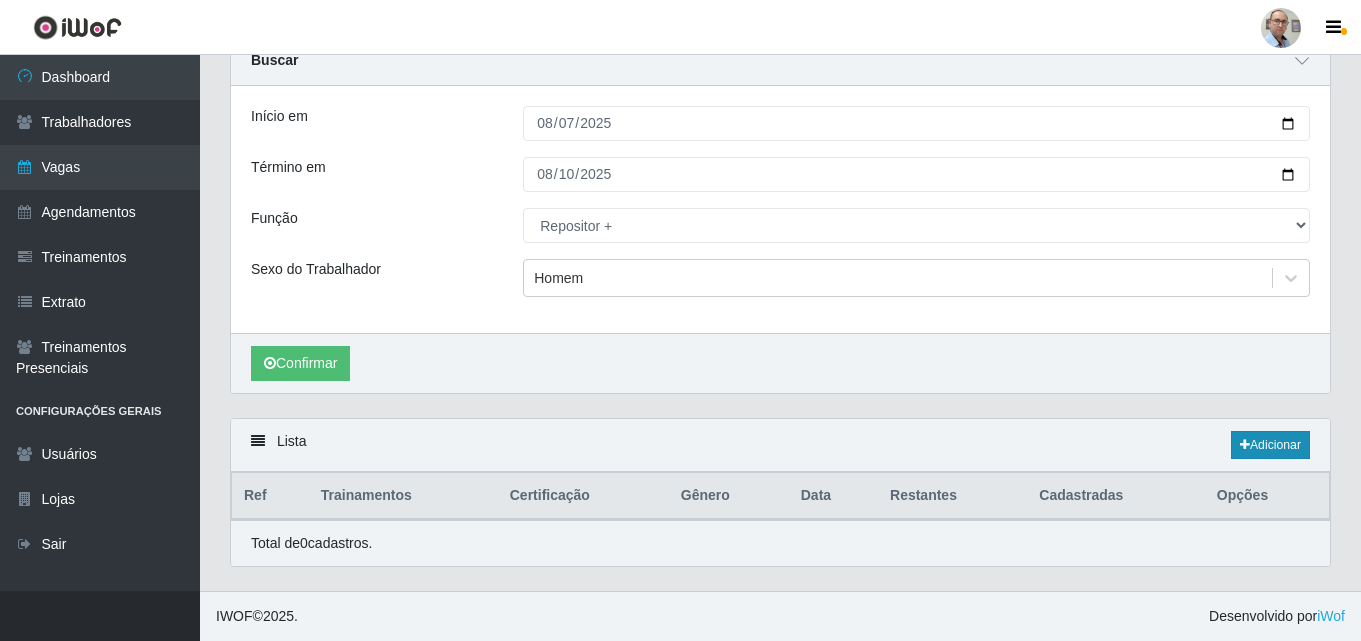 scroll, scrollTop: 0, scrollLeft: 0, axis: both 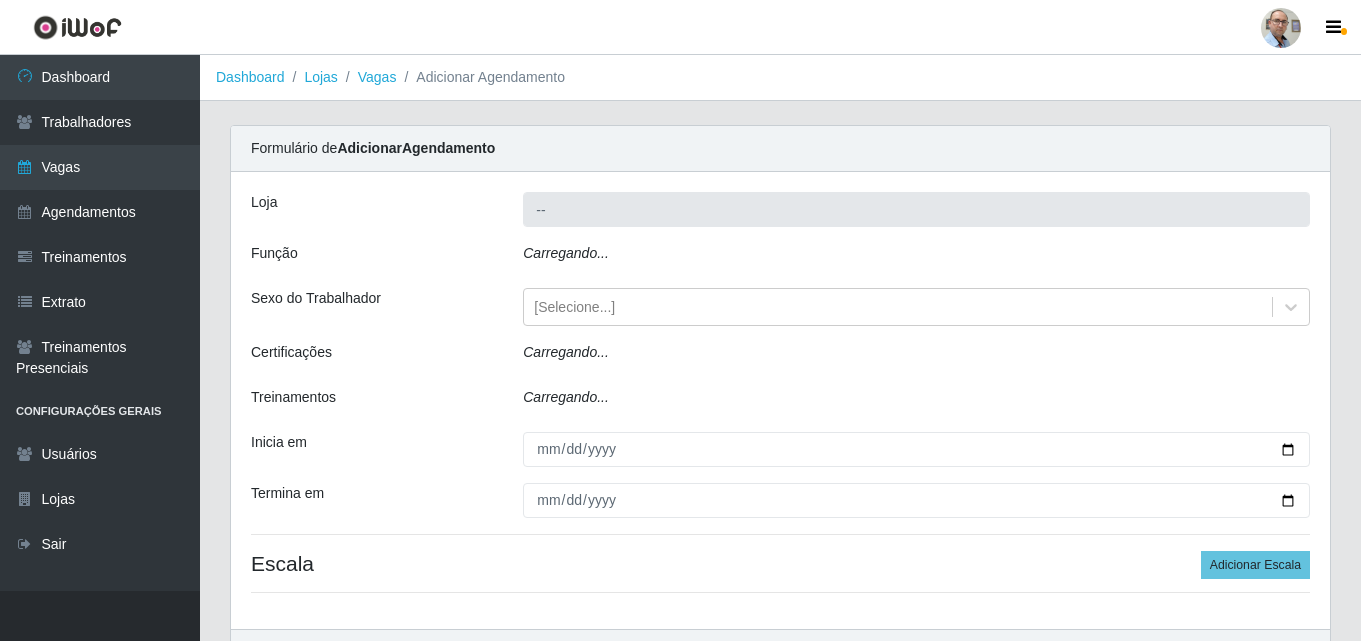 type on "Mar Vermelho - Loja 04" 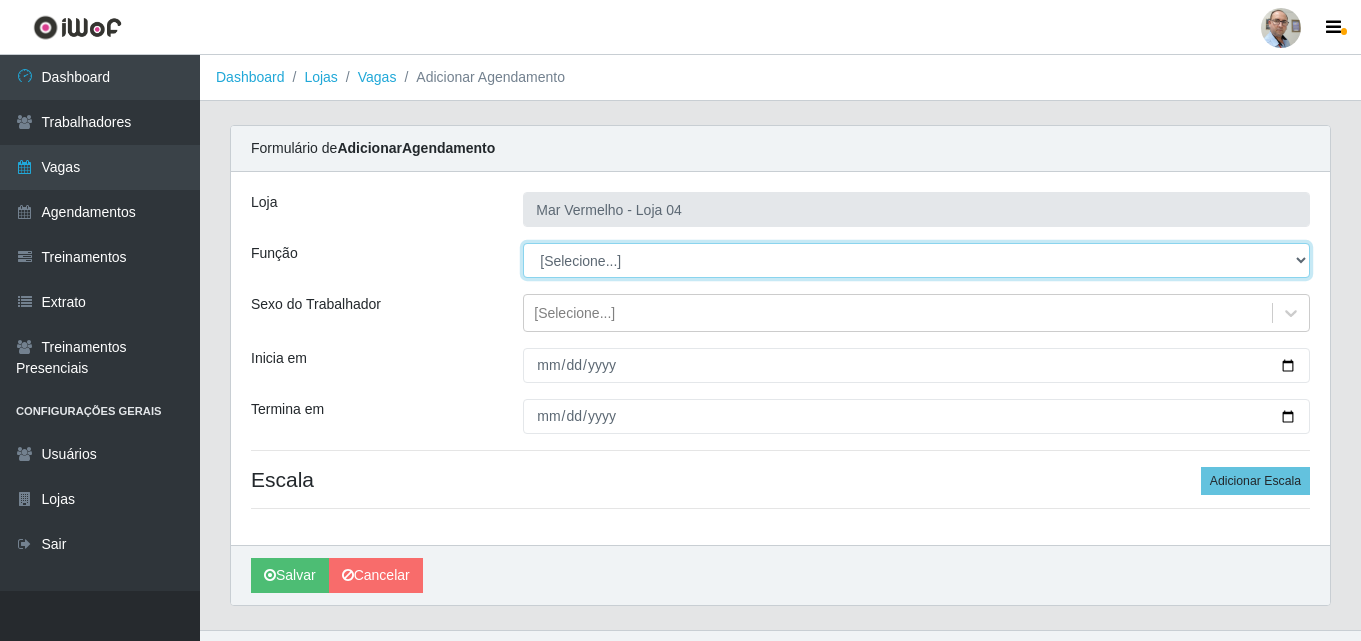 click on "[Selecione...] ASG ASG + ASG ++ Auxiliar de Depósito  Auxiliar de Depósito + Auxiliar de Depósito ++ Auxiliar de Estacionamento Auxiliar de Estacionamento + Auxiliar de Estacionamento ++ Balconista de Frios Balconista de Frios + Balconista de Padaria  Balconista de Padaria + Embalador Embalador + Embalador ++ Operador de Caixa Operador de Caixa + Operador de Caixa ++ Repositor  Repositor + Repositor ++ Repositor de Frios Repositor de Frios + Repositor de Frios ++ Repositor de Hortifruti Repositor de Hortifruti + Repositor de Hortifruti ++" at bounding box center [916, 260] 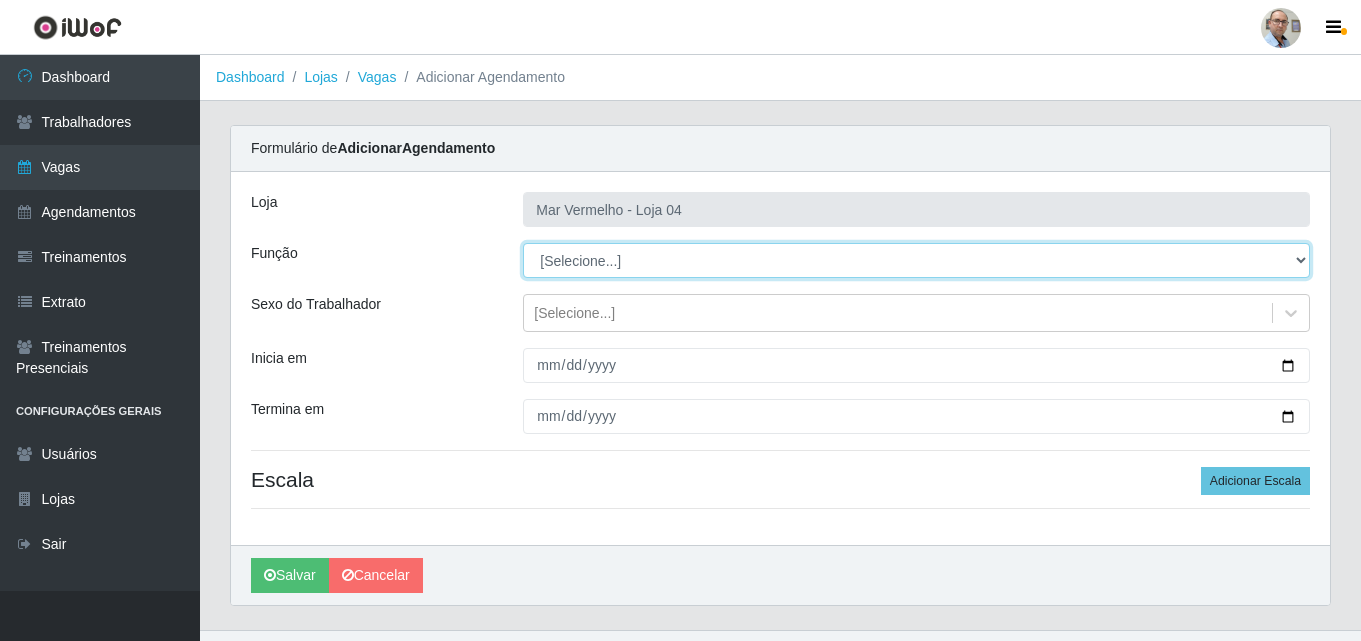 select on "82" 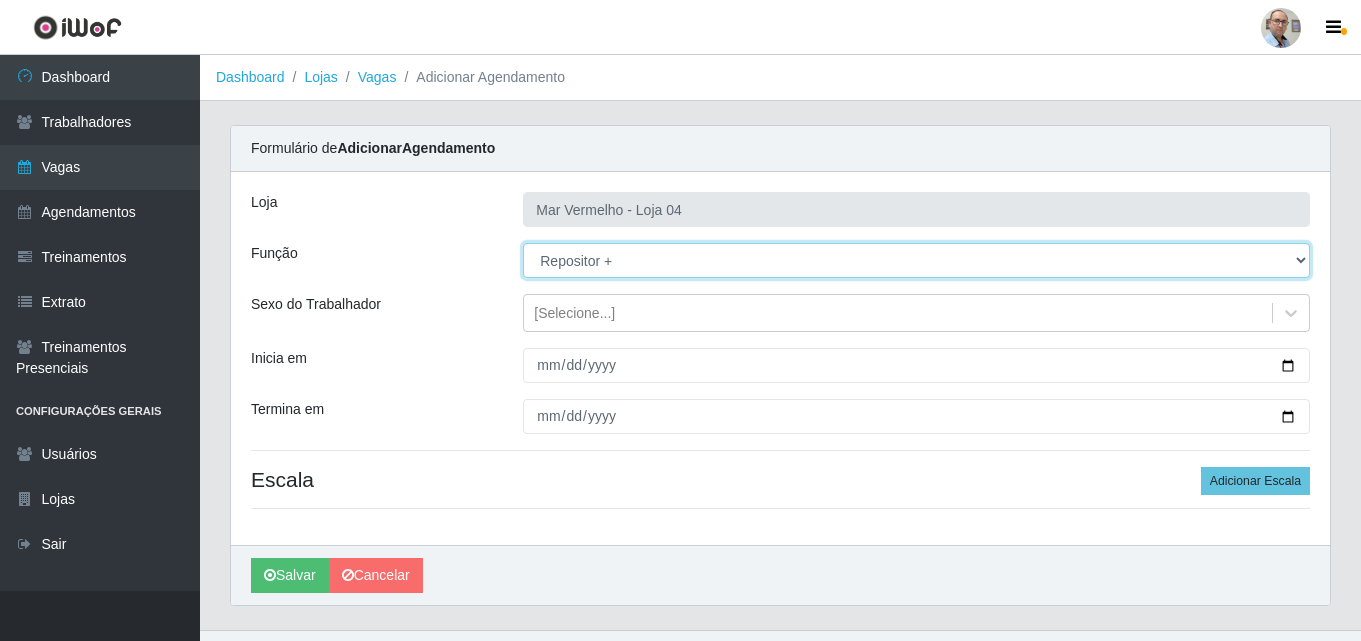 click on "[Selecione...] ASG ASG + ASG ++ Auxiliar de Depósito  Auxiliar de Depósito + Auxiliar de Depósito ++ Auxiliar de Estacionamento Auxiliar de Estacionamento + Auxiliar de Estacionamento ++ Balconista de Frios Balconista de Frios + Balconista de Padaria  Balconista de Padaria + Embalador Embalador + Embalador ++ Operador de Caixa Operador de Caixa + Operador de Caixa ++ Repositor  Repositor + Repositor ++ Repositor de Frios Repositor de Frios + Repositor de Frios ++ Repositor de Hortifruti Repositor de Hortifruti + Repositor de Hortifruti ++" at bounding box center (916, 260) 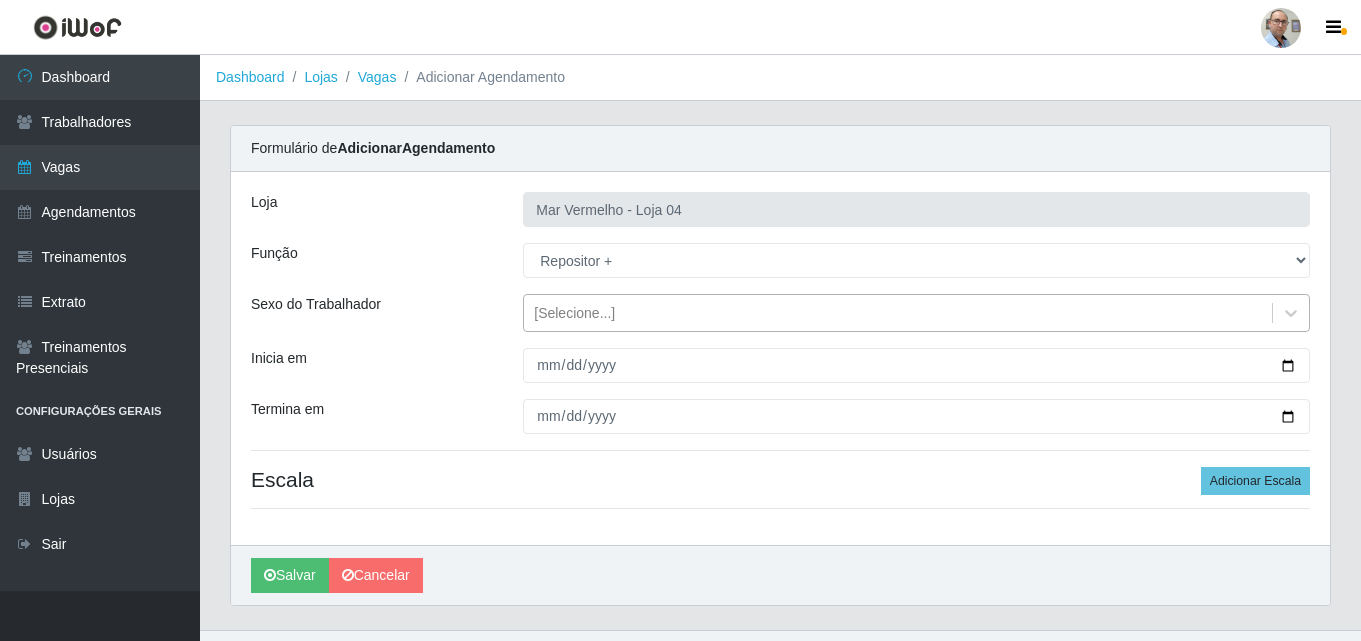 click on "[Selecione...]" at bounding box center (574, 313) 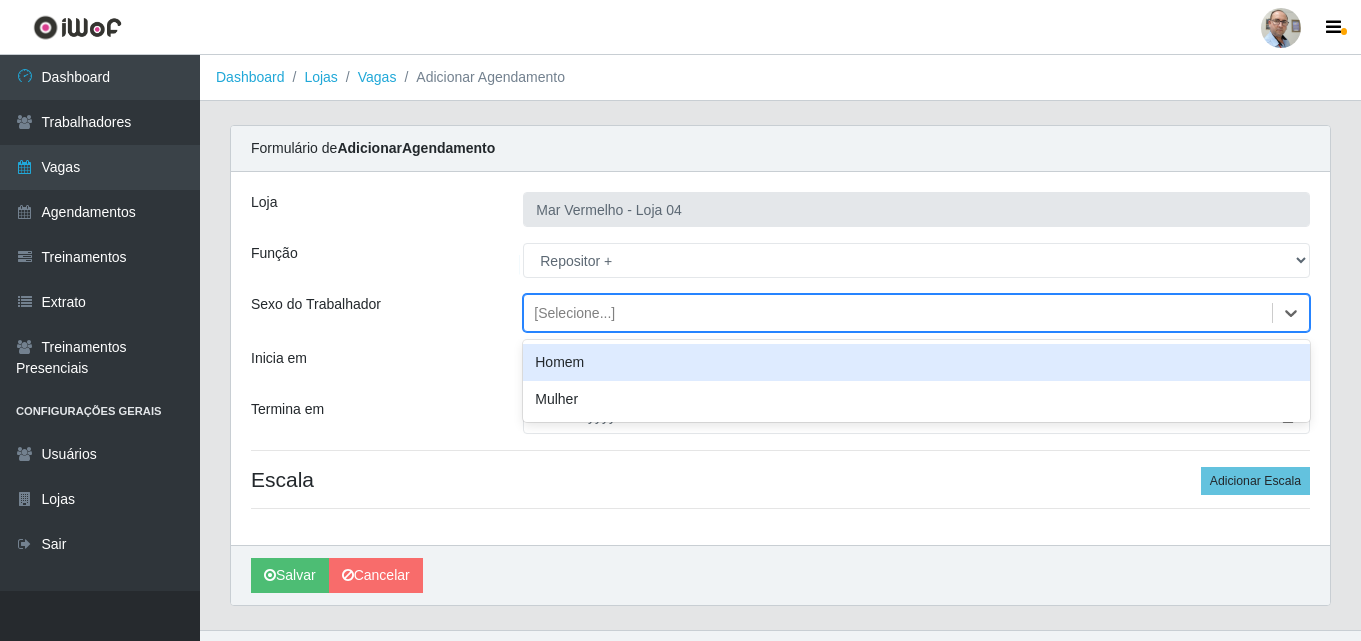 click on "Homem" at bounding box center (916, 362) 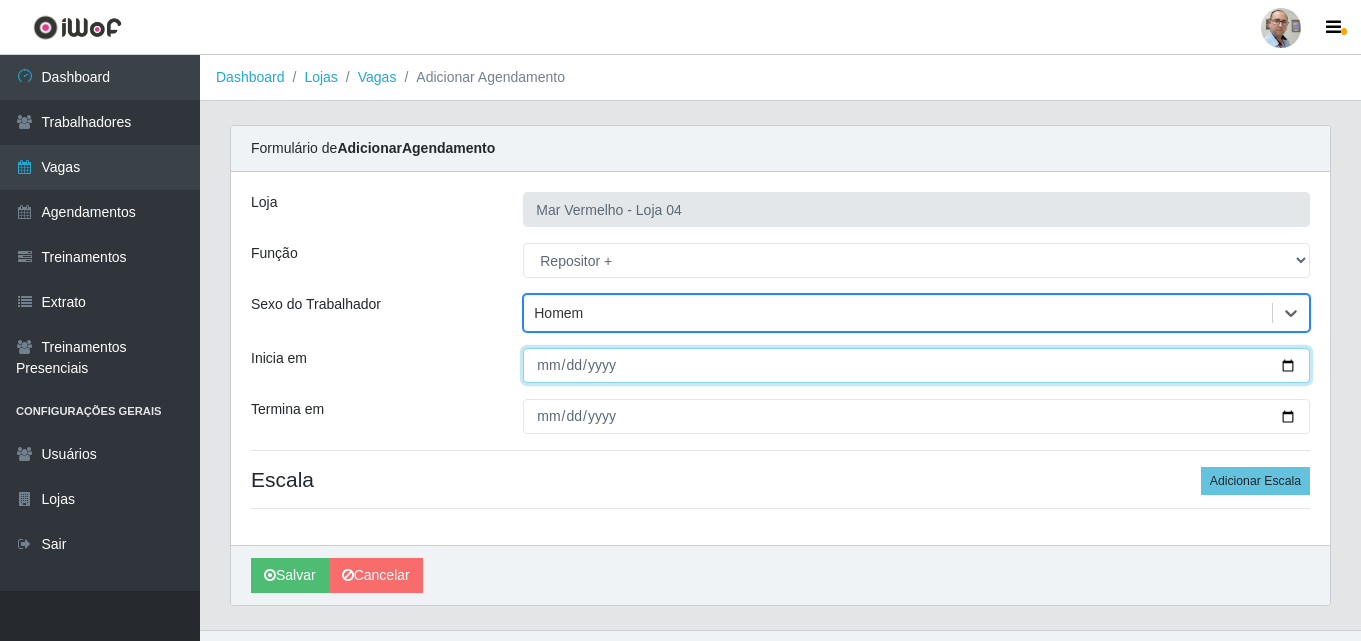 click on "Inicia em" at bounding box center (916, 365) 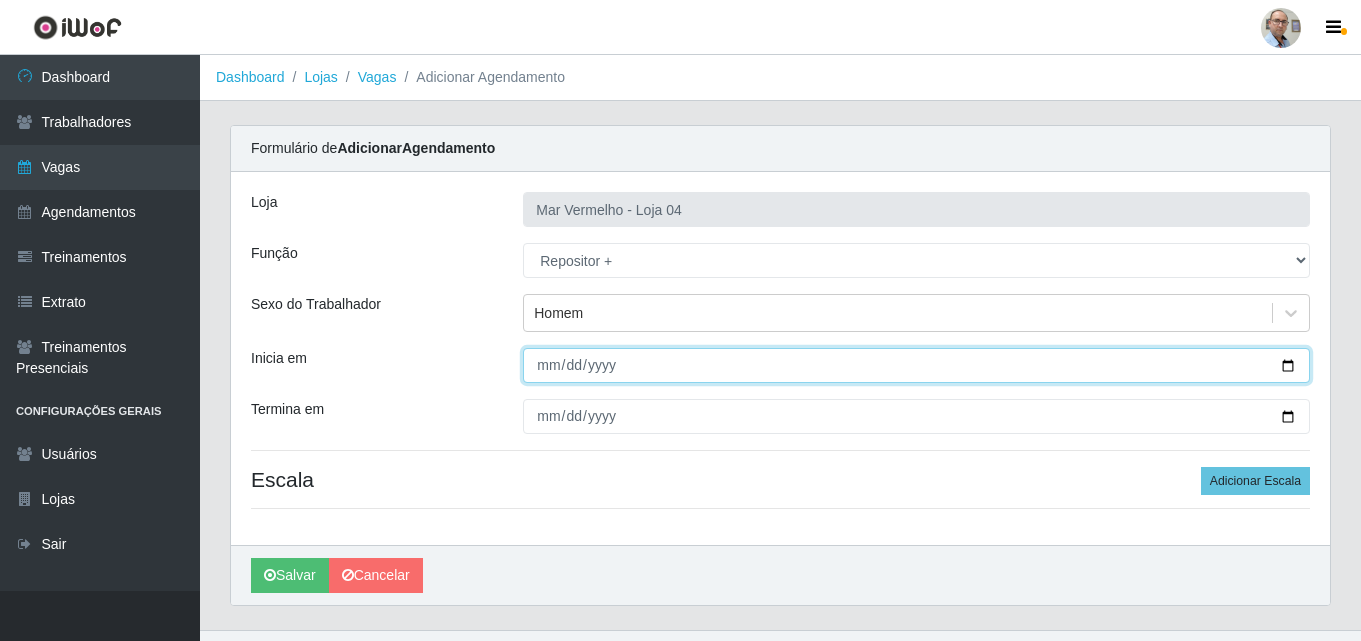 type on "2025-08-07" 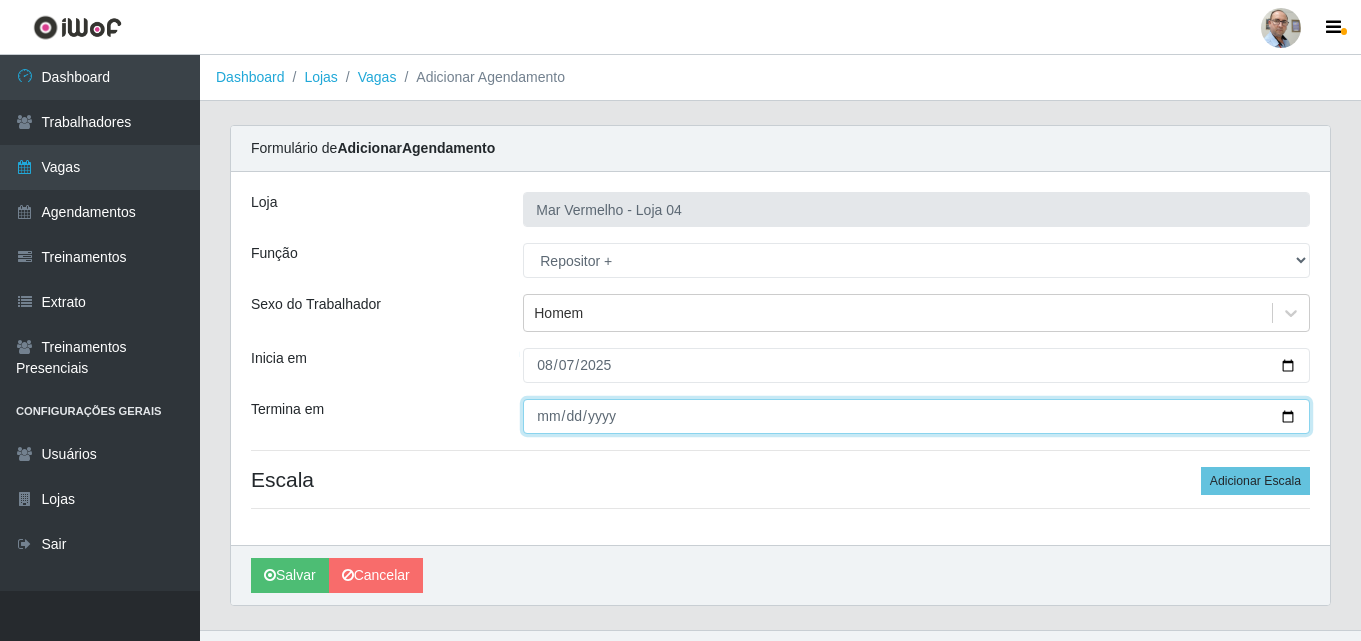 click on "Termina em" at bounding box center (916, 416) 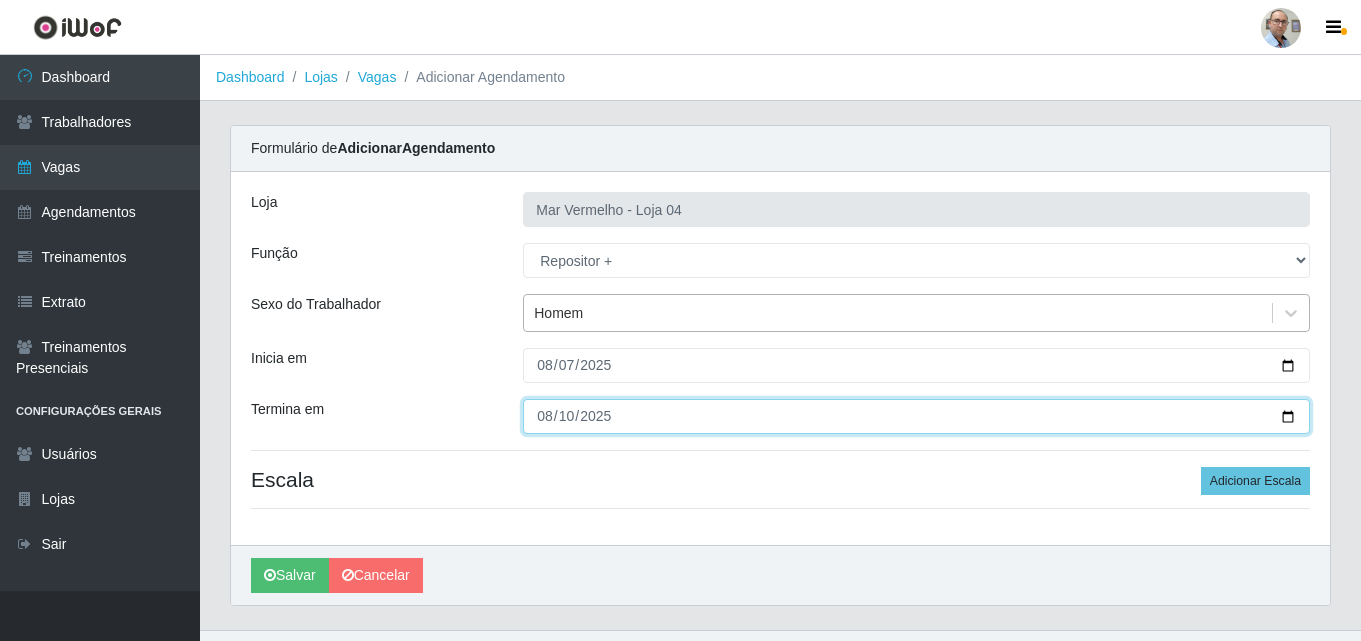 type on "2025-08-10" 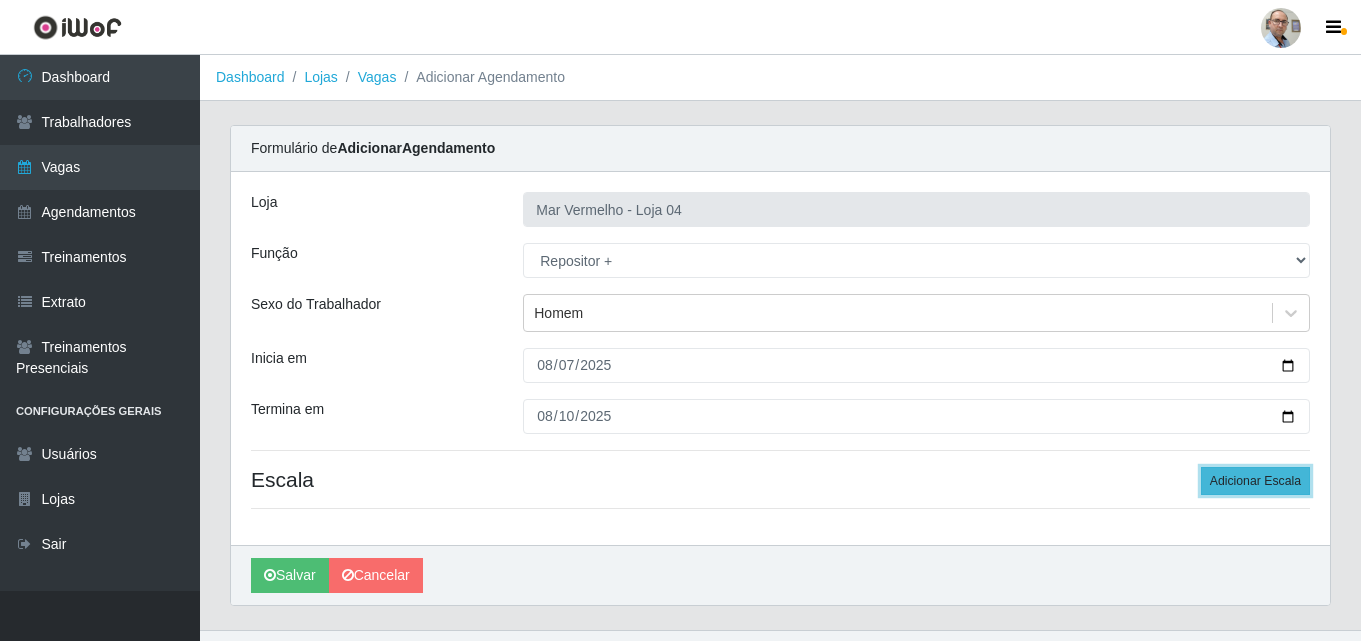click on "Adicionar Escala" at bounding box center (1255, 481) 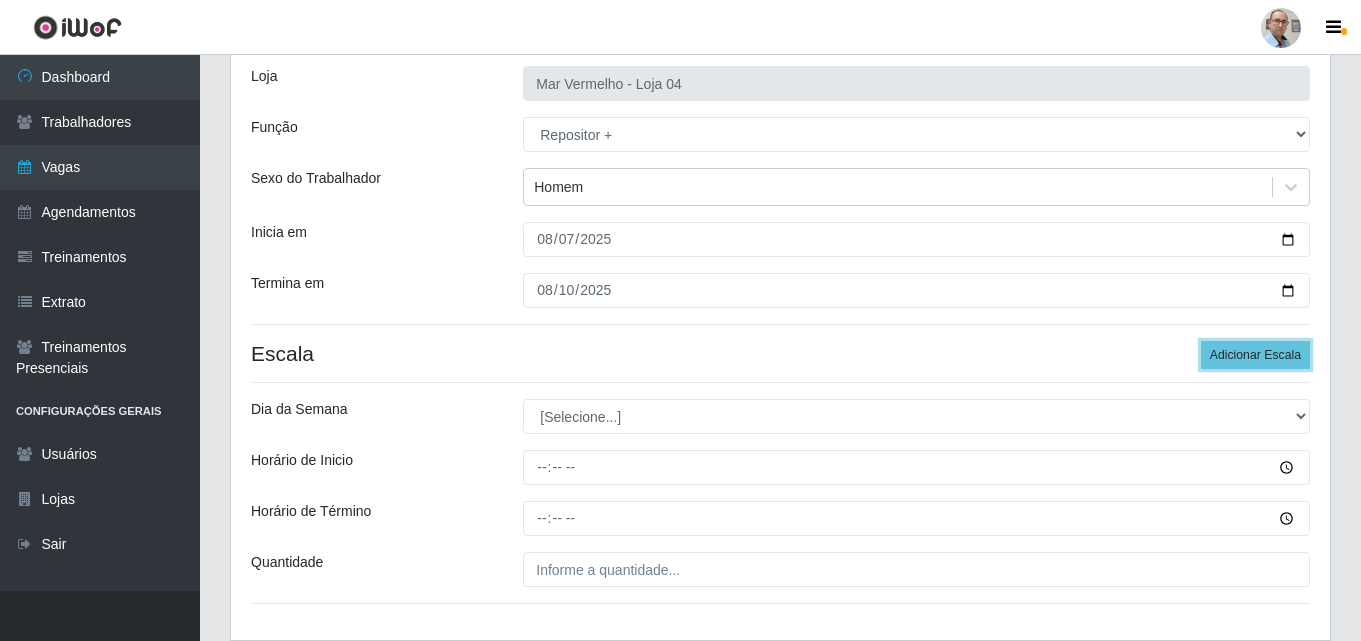 scroll, scrollTop: 260, scrollLeft: 0, axis: vertical 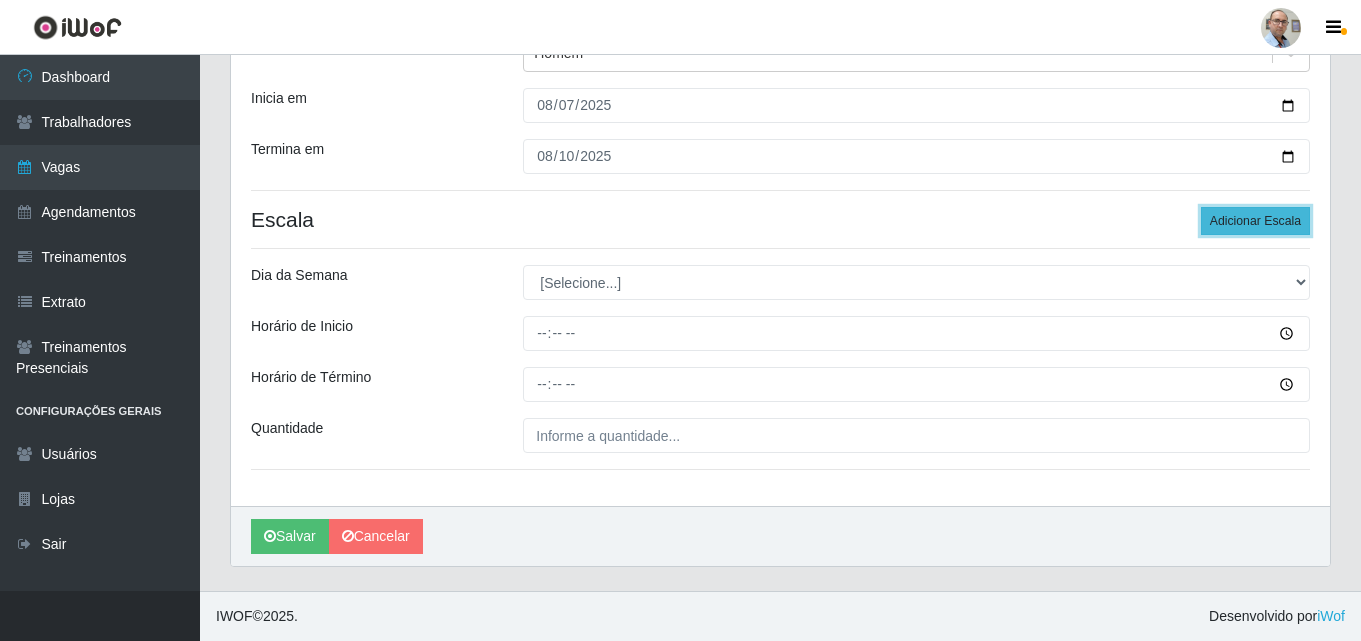 click on "Adicionar Escala" at bounding box center (1255, 221) 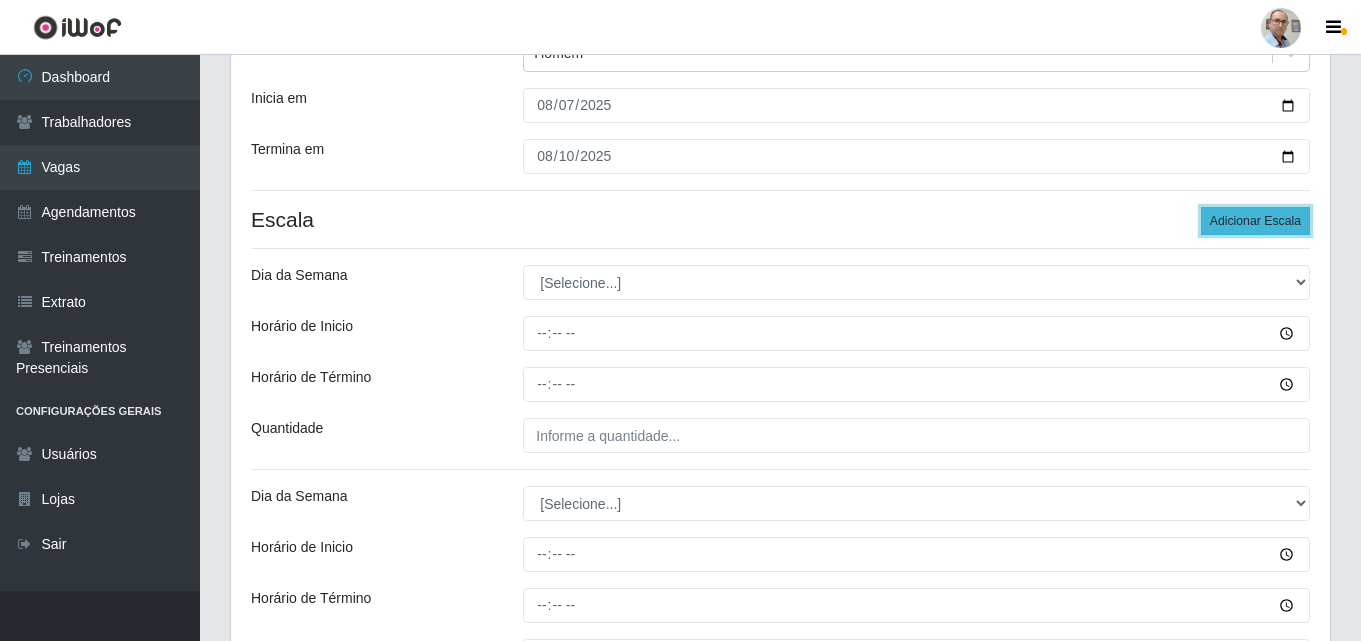 click on "Adicionar Escala" at bounding box center (1255, 221) 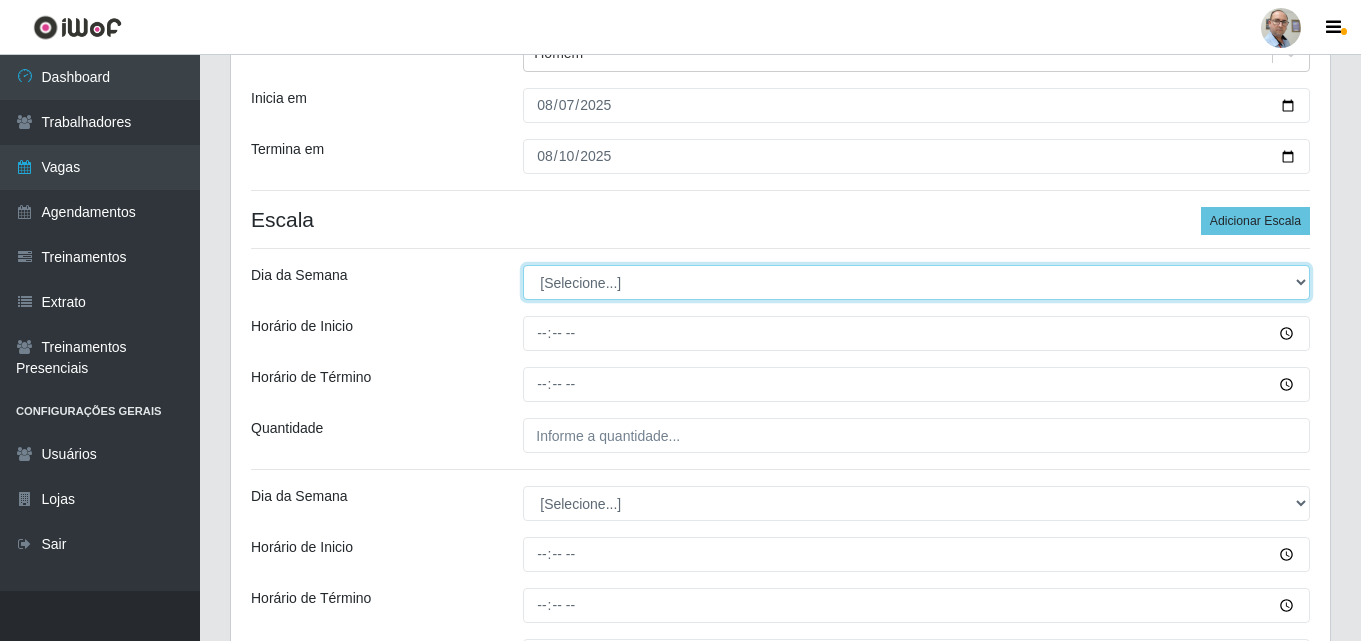 click on "[Selecione...] Segunda Terça Quarta Quinta Sexta Sábado Domingo" at bounding box center (916, 282) 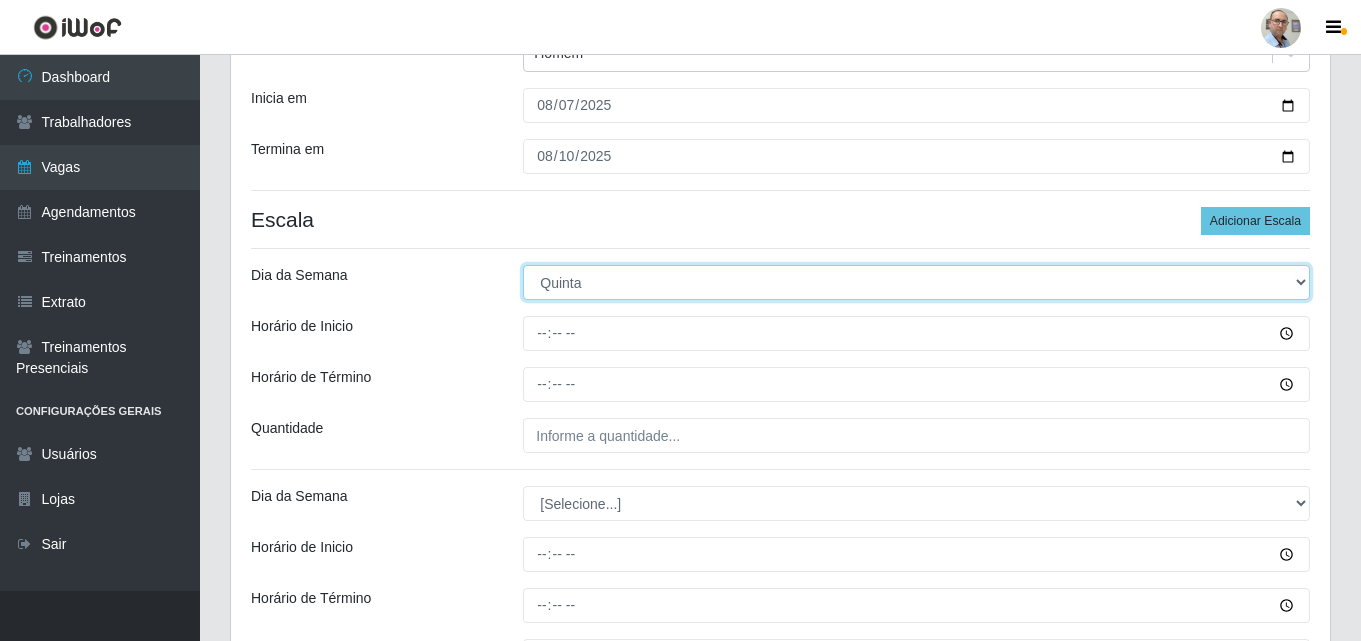 click on "[Selecione...] Segunda Terça Quarta Quinta Sexta Sábado Domingo" at bounding box center [916, 282] 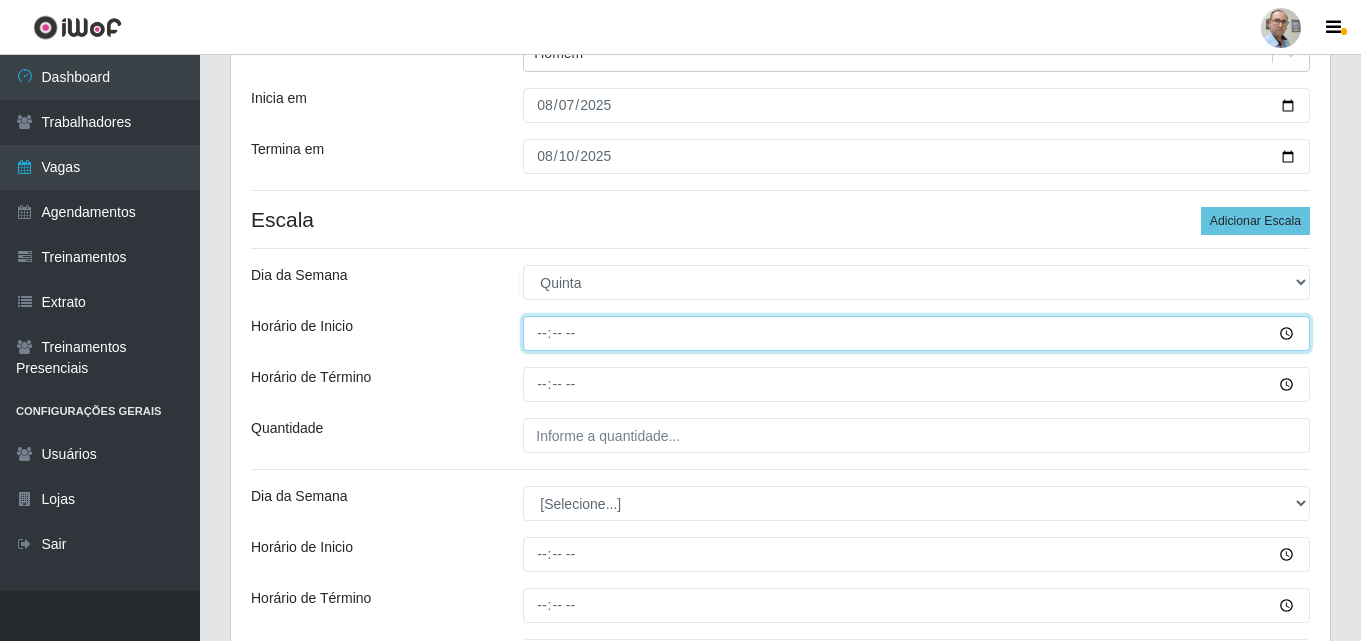 click on "Horário de Inicio" at bounding box center [916, 333] 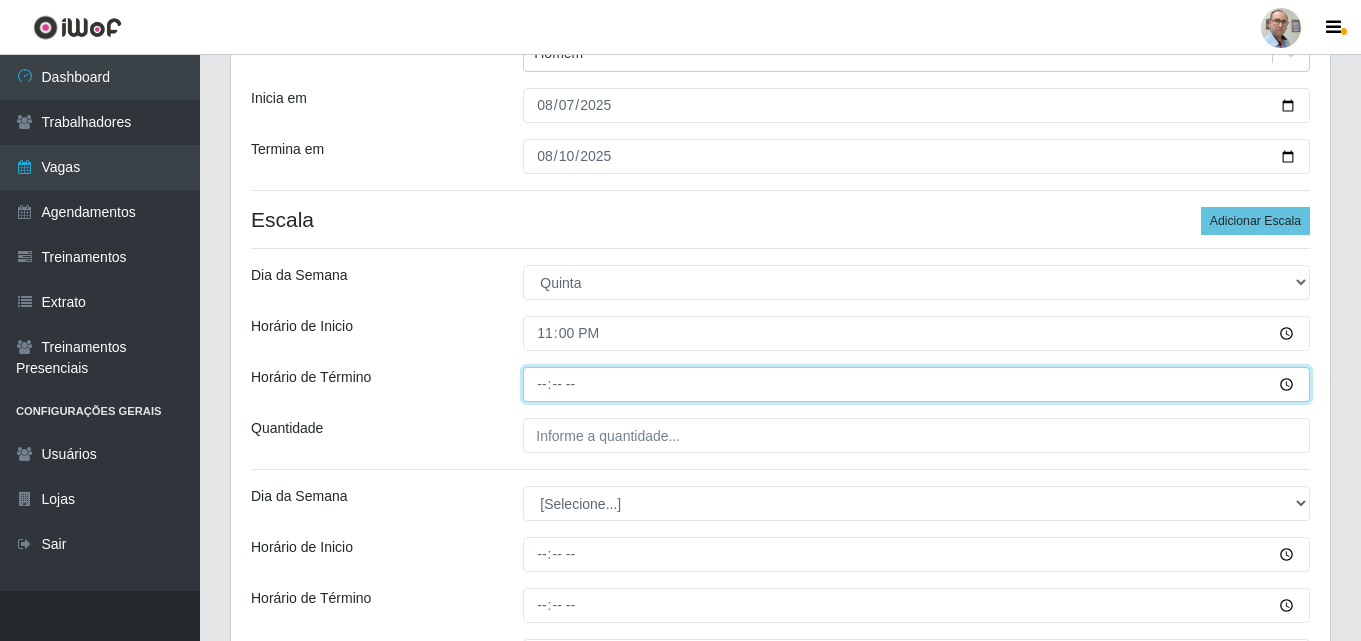 type on "05:00" 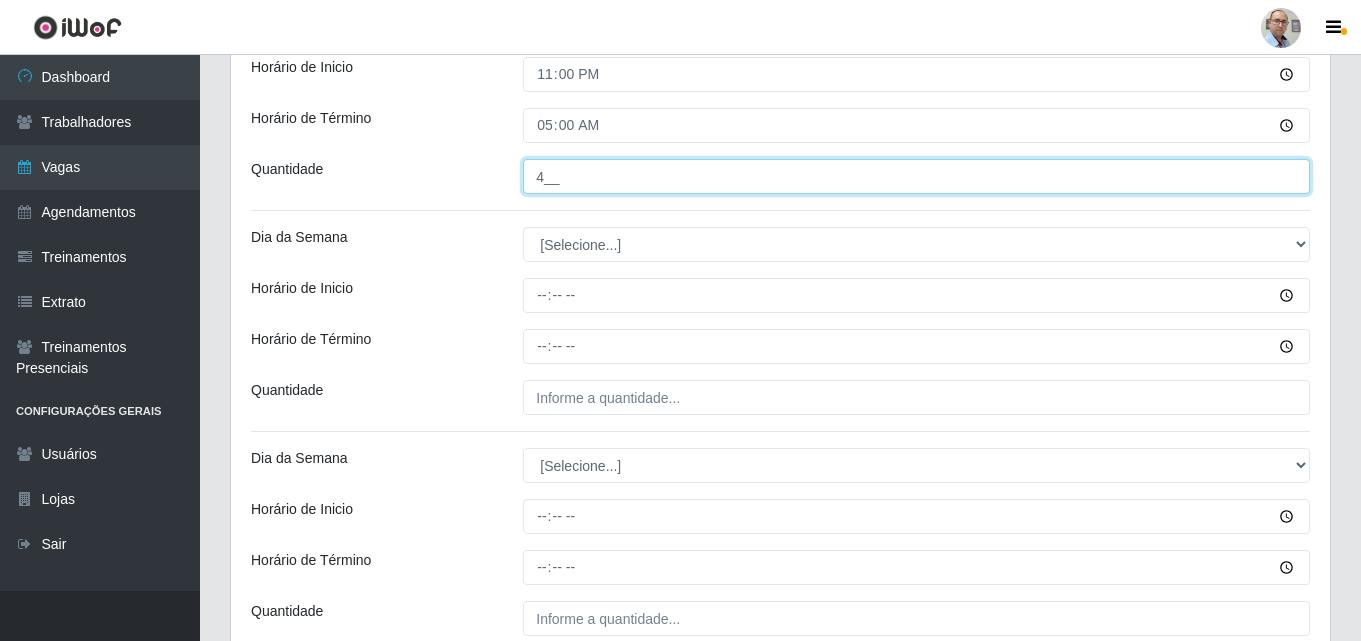 scroll, scrollTop: 560, scrollLeft: 0, axis: vertical 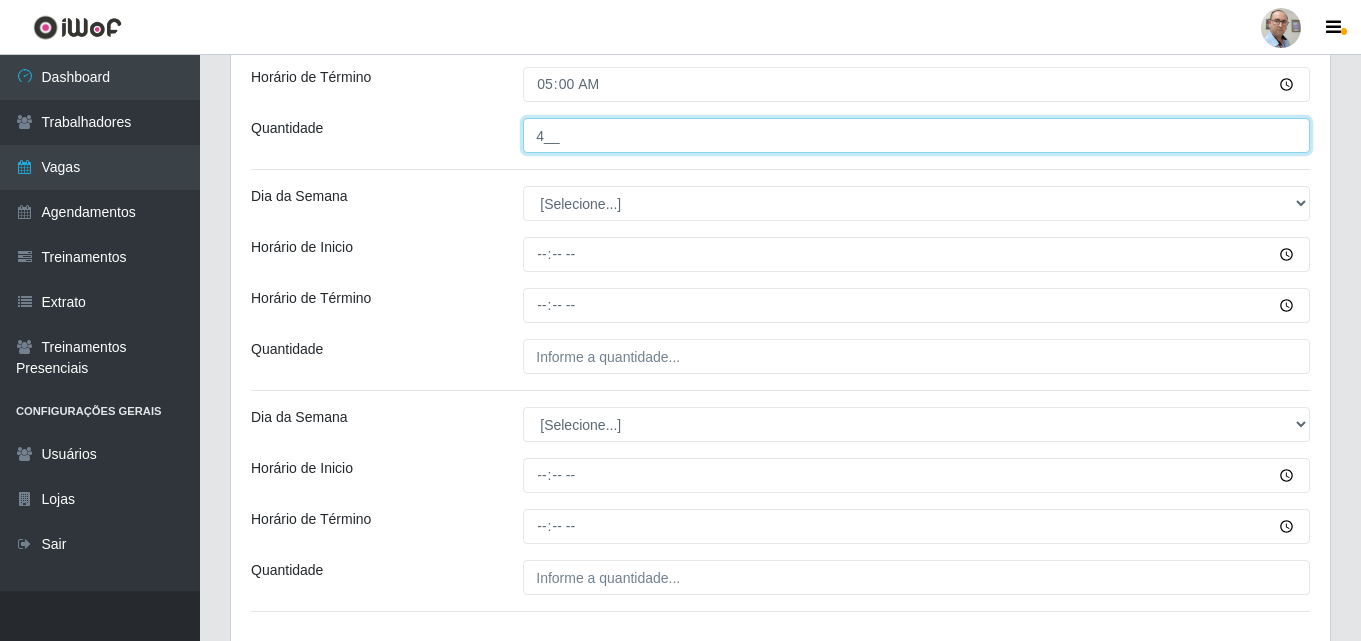 type on "4__" 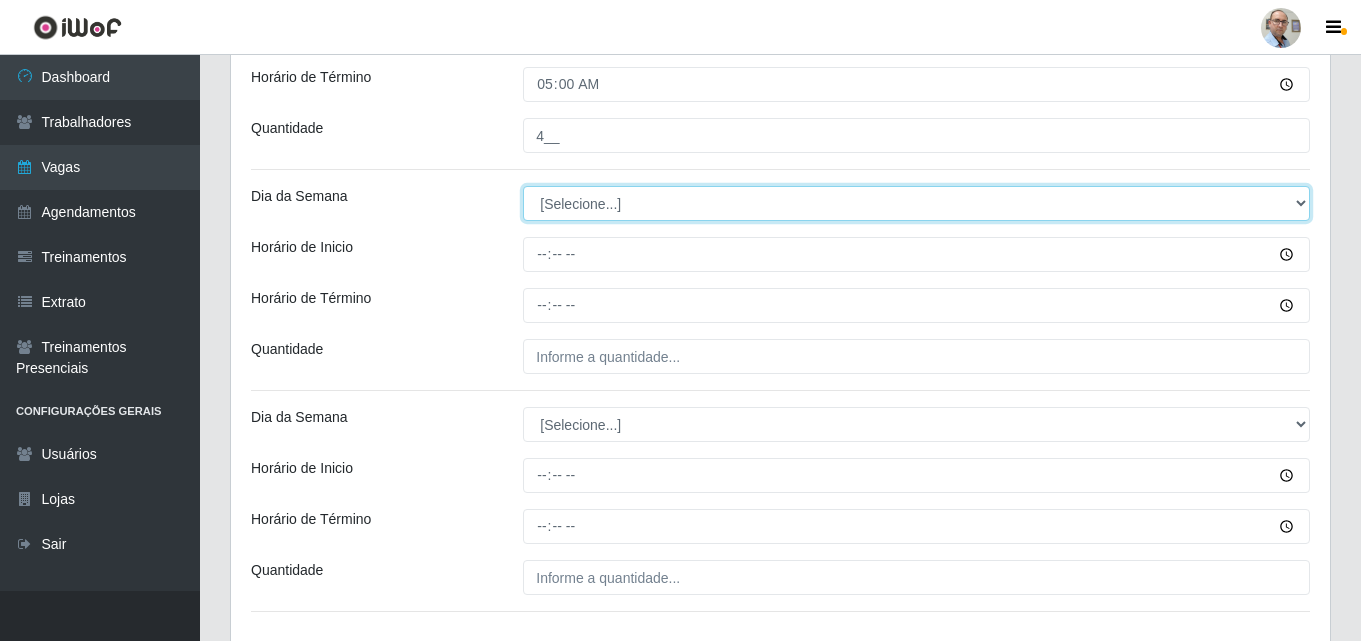 click on "[Selecione...] Segunda Terça Quarta Quinta Sexta Sábado Domingo" at bounding box center (916, 203) 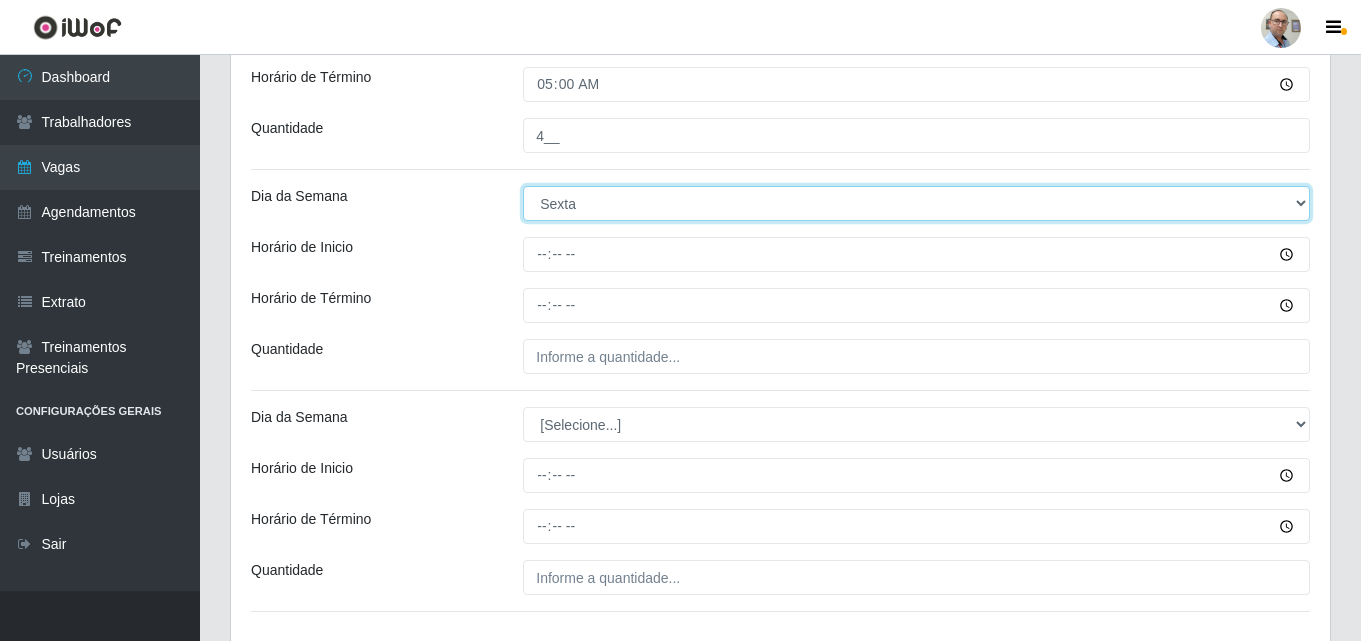 click on "[Selecione...] Segunda Terça Quarta Quinta Sexta Sábado Domingo" at bounding box center (916, 203) 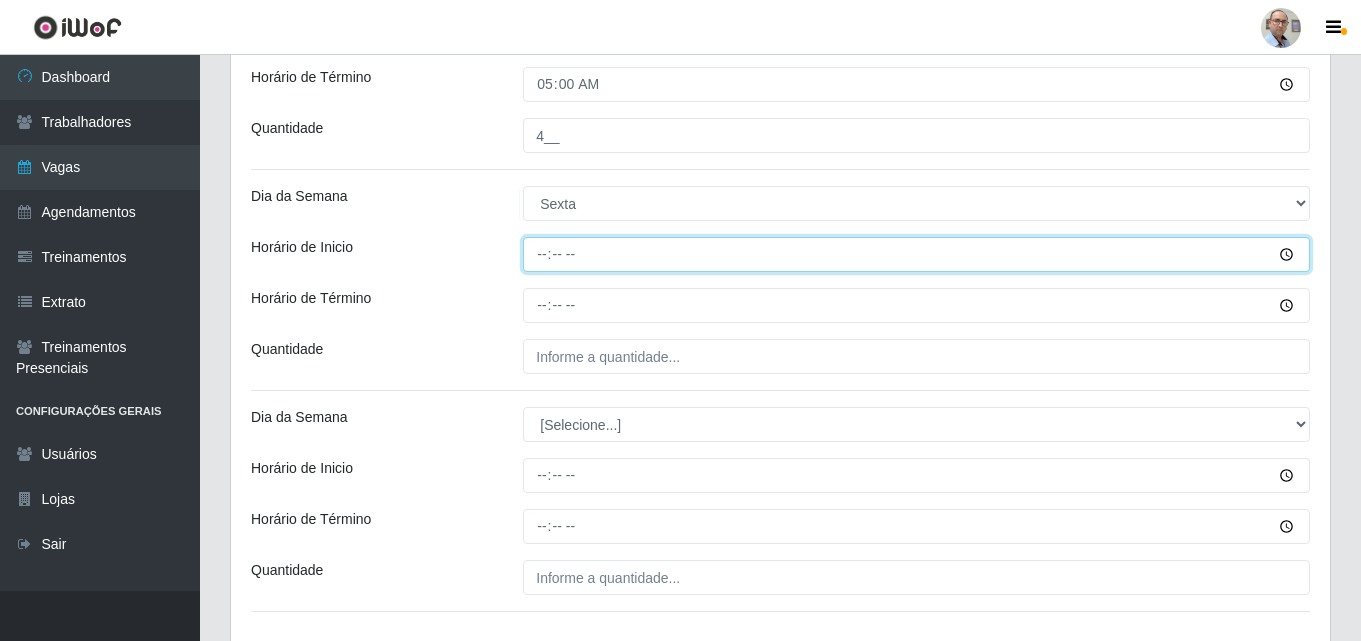 click on "Horário de Inicio" at bounding box center [916, 254] 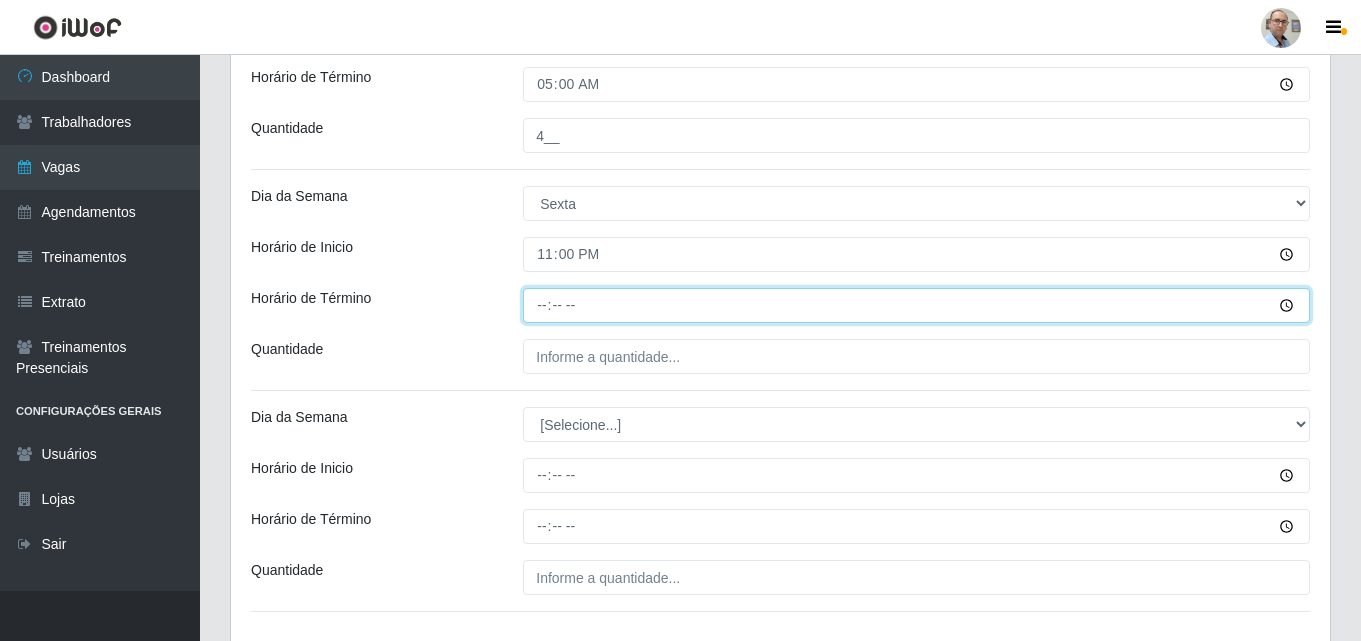 type on "05:00" 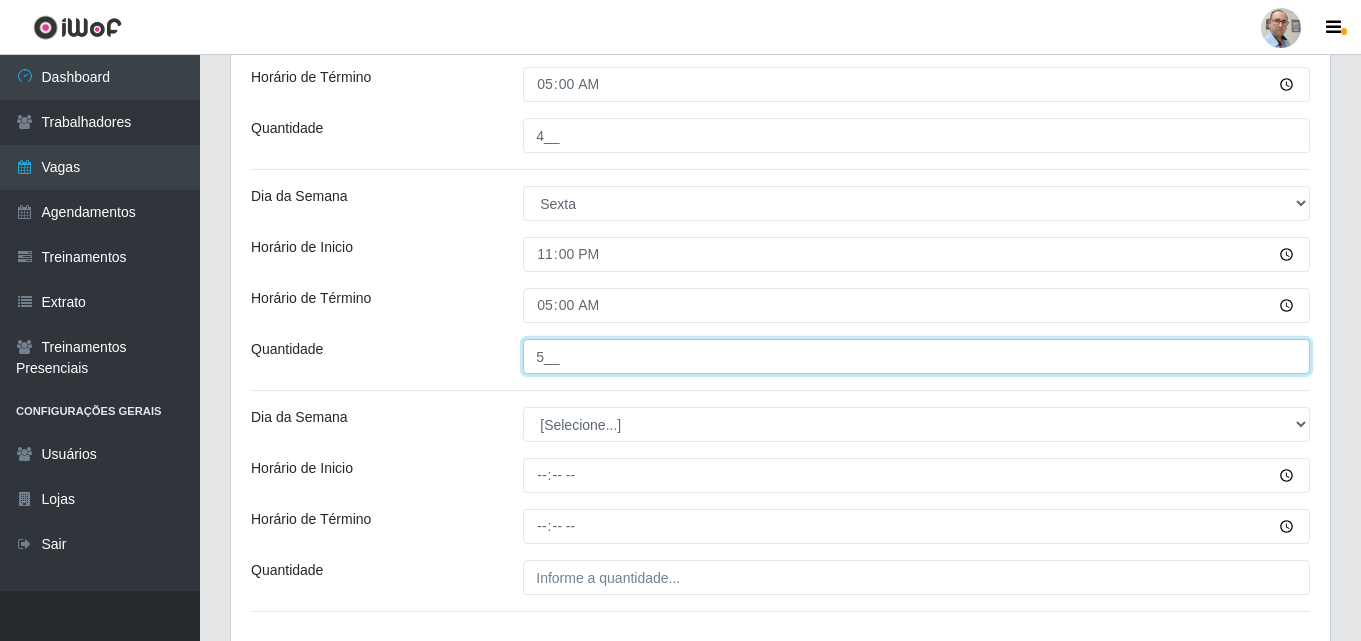 type on "5__" 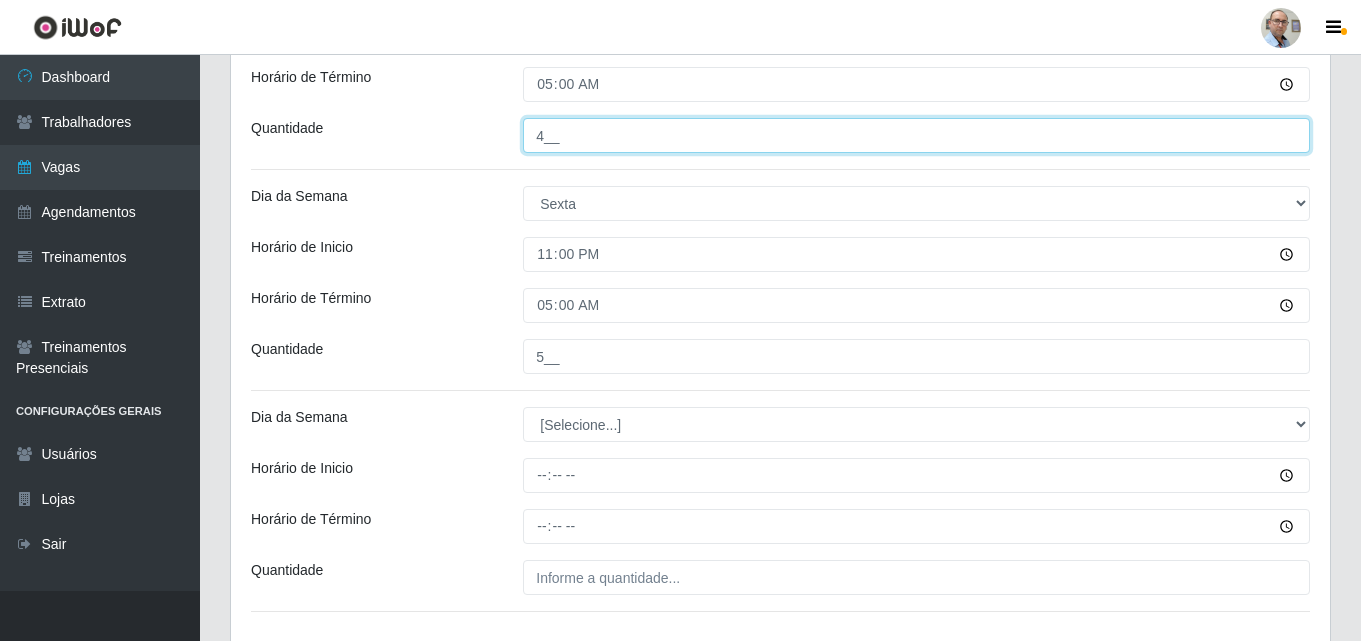 click on "4__" at bounding box center [916, 135] 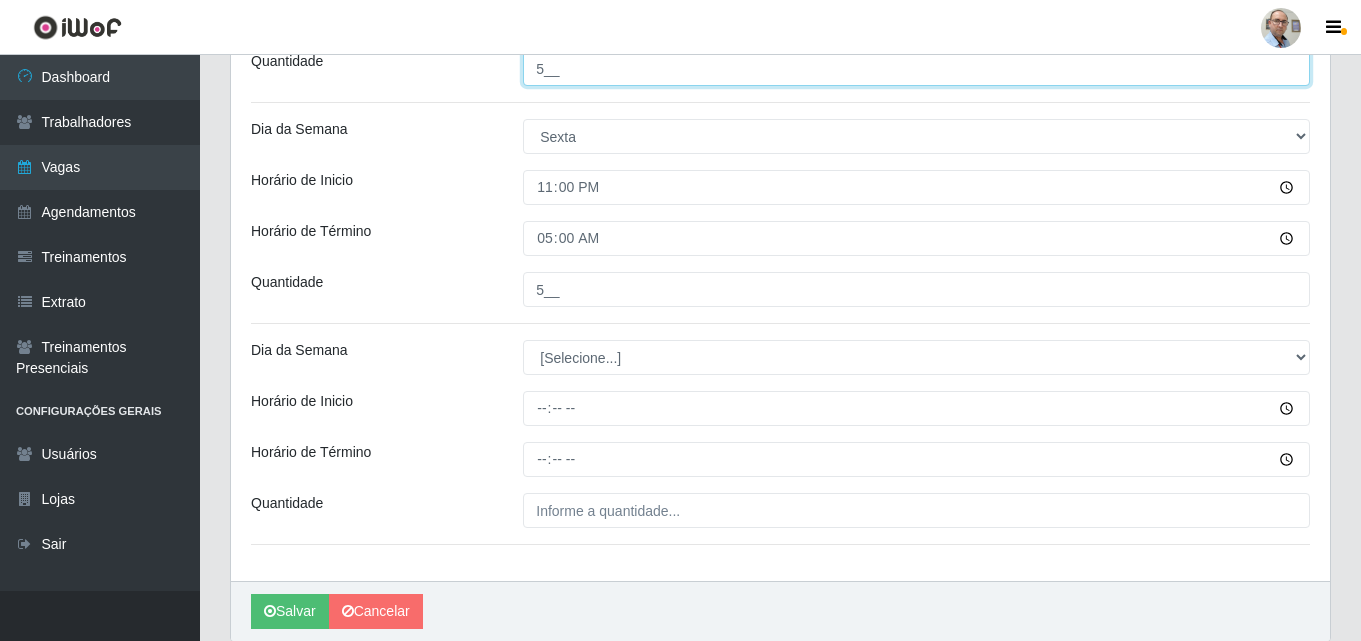 scroll, scrollTop: 702, scrollLeft: 0, axis: vertical 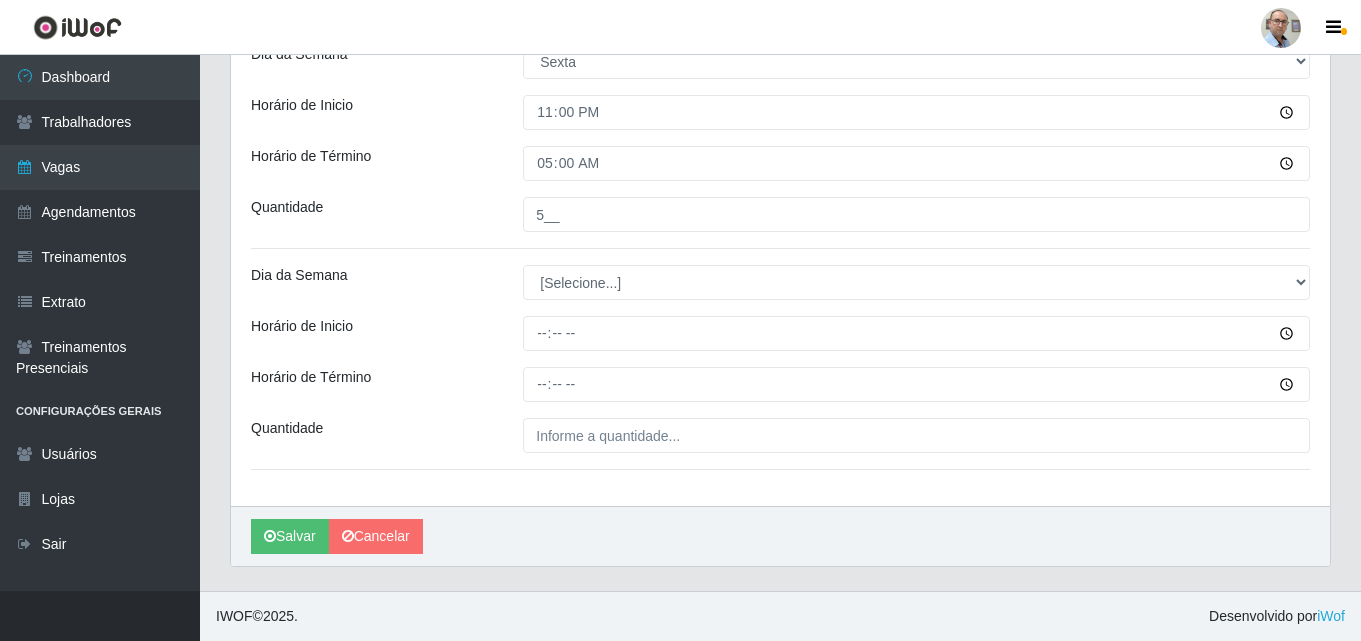 type on "5__" 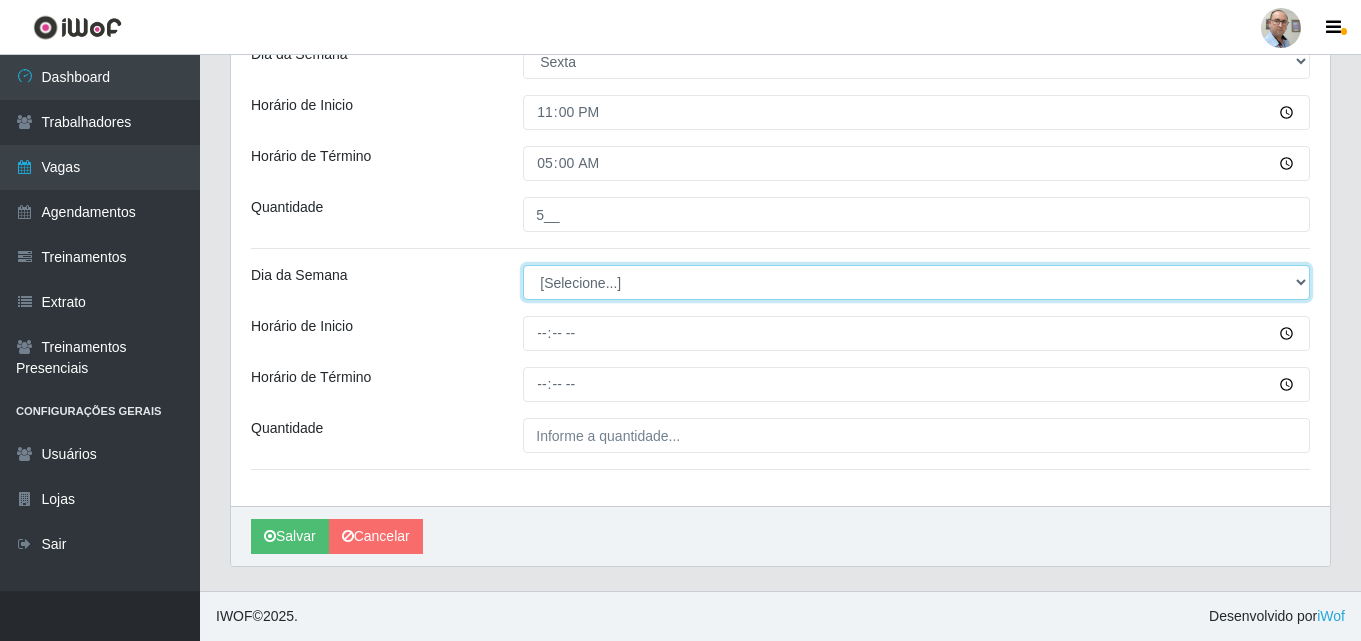 click on "[Selecione...] Segunda Terça Quarta Quinta Sexta Sábado Domingo" at bounding box center (916, 282) 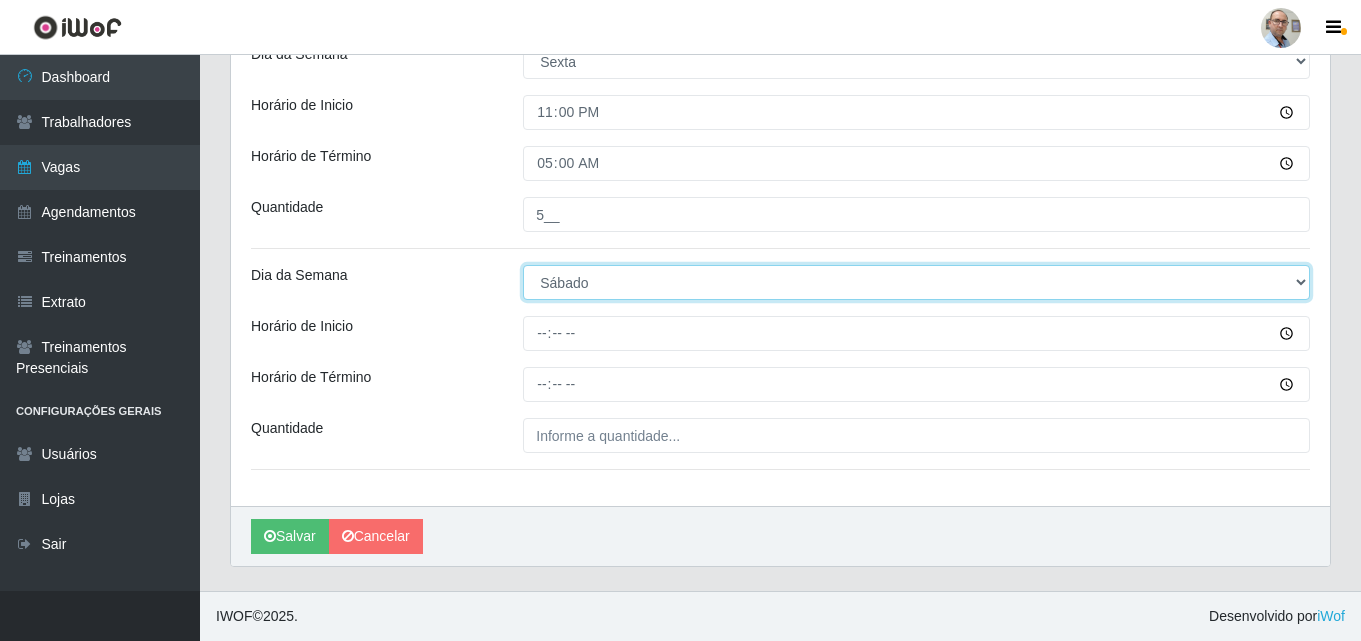 click on "[Selecione...] Segunda Terça Quarta Quinta Sexta Sábado Domingo" at bounding box center [916, 282] 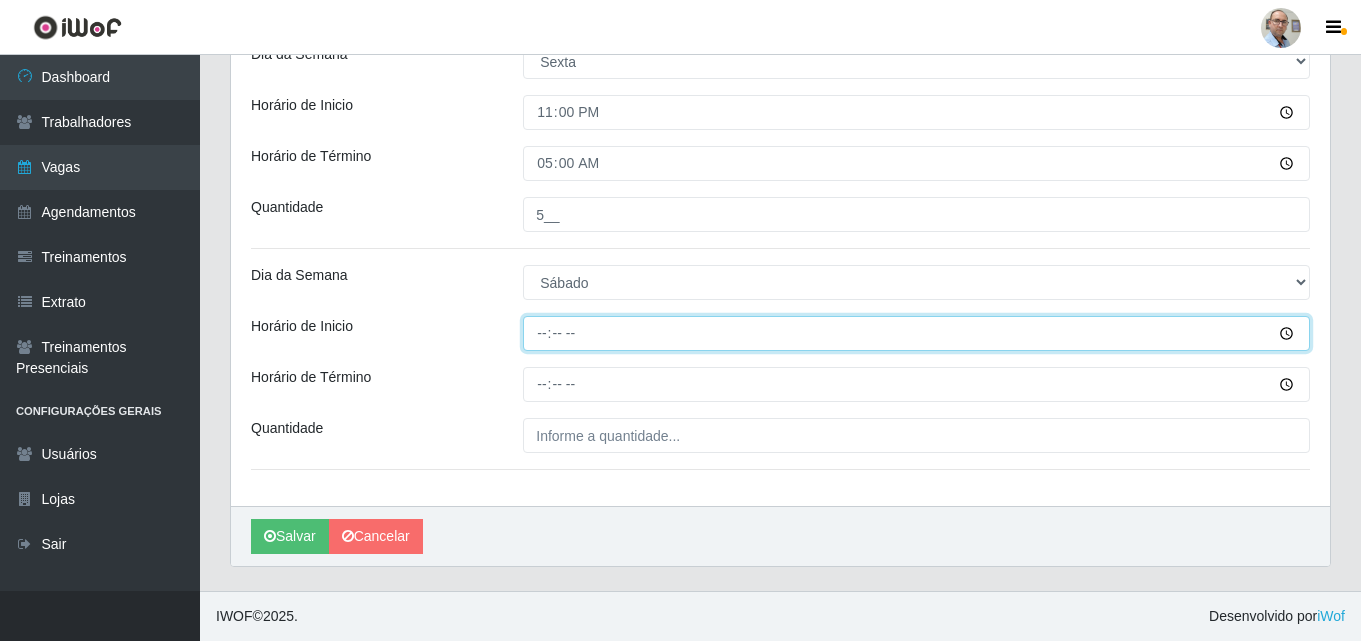 click on "Horário de Inicio" at bounding box center [916, 333] 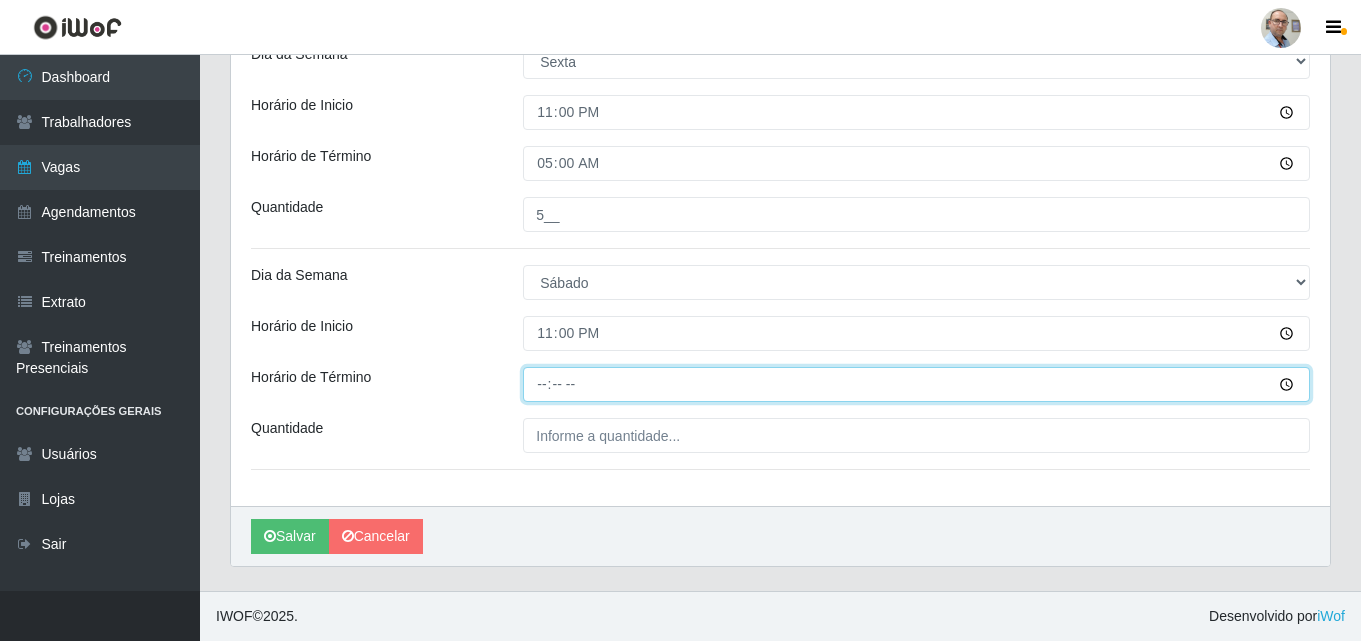 type on "05:00" 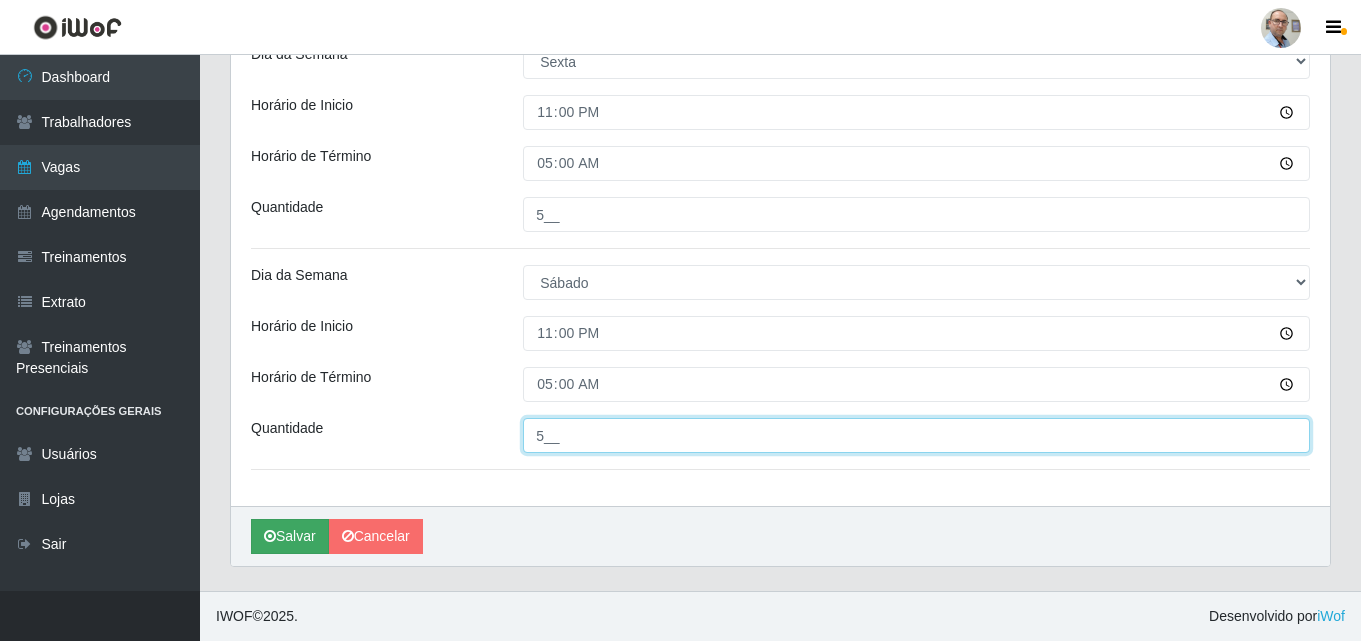 type on "5__" 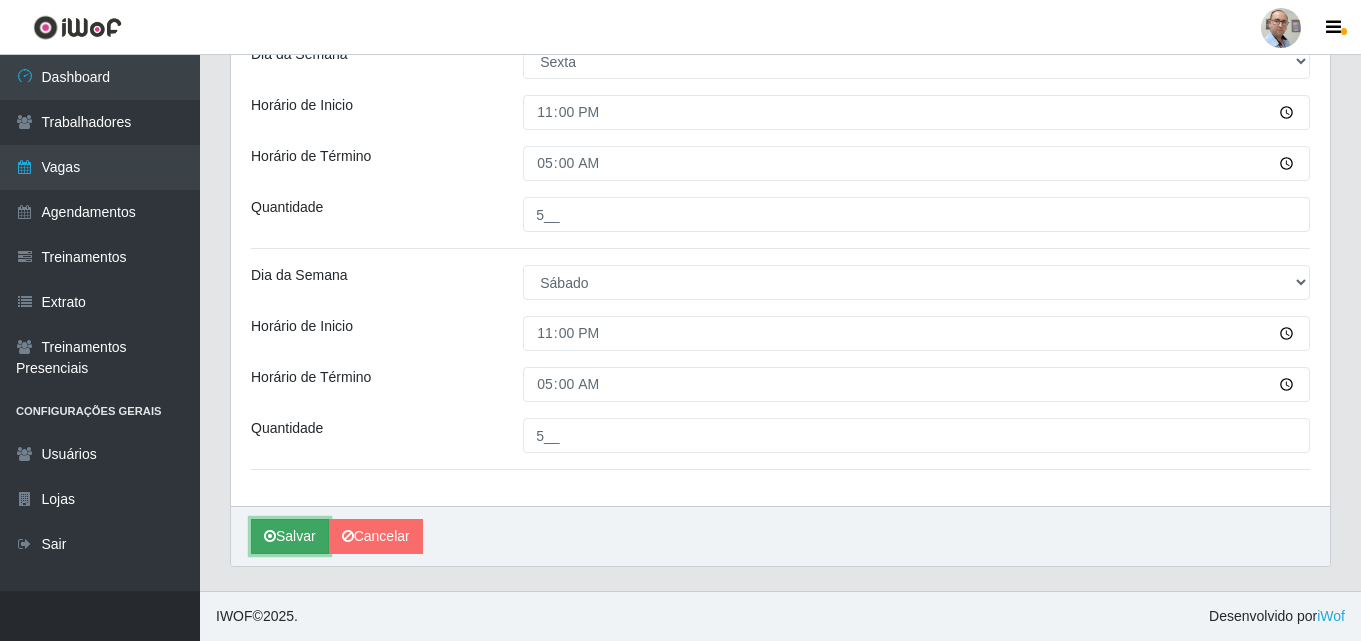 click on "Salvar" at bounding box center [290, 536] 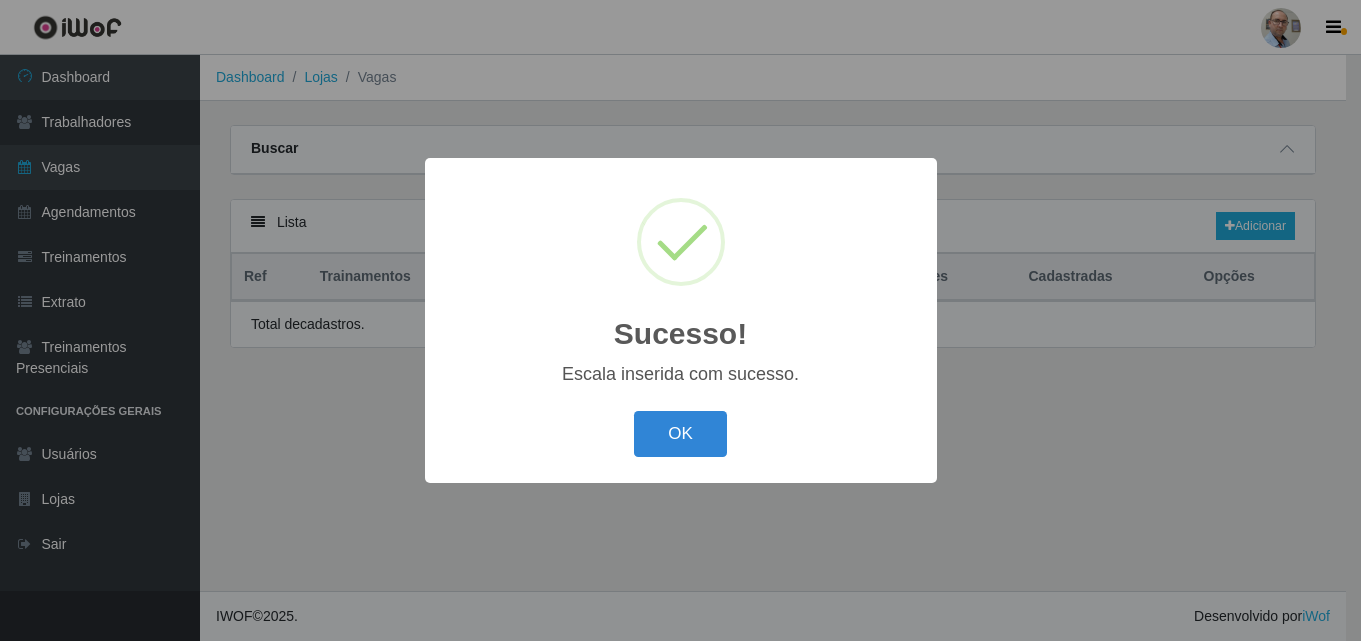 scroll, scrollTop: 0, scrollLeft: 0, axis: both 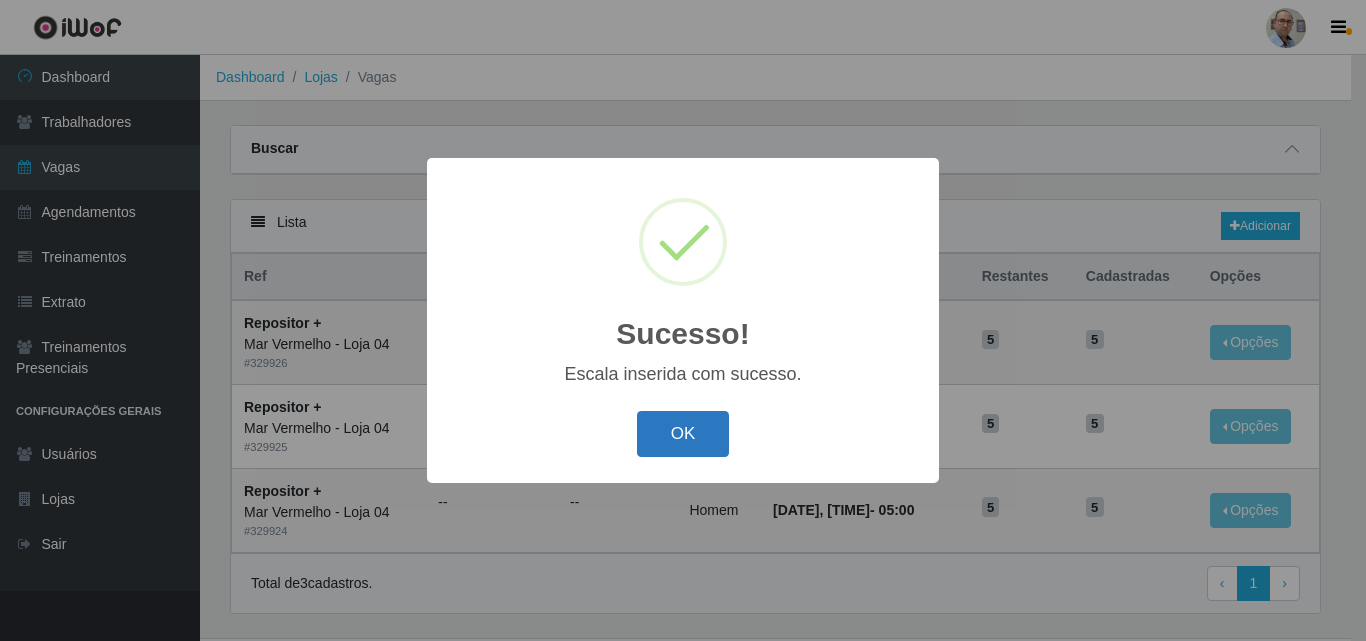 click on "OK" at bounding box center (683, 434) 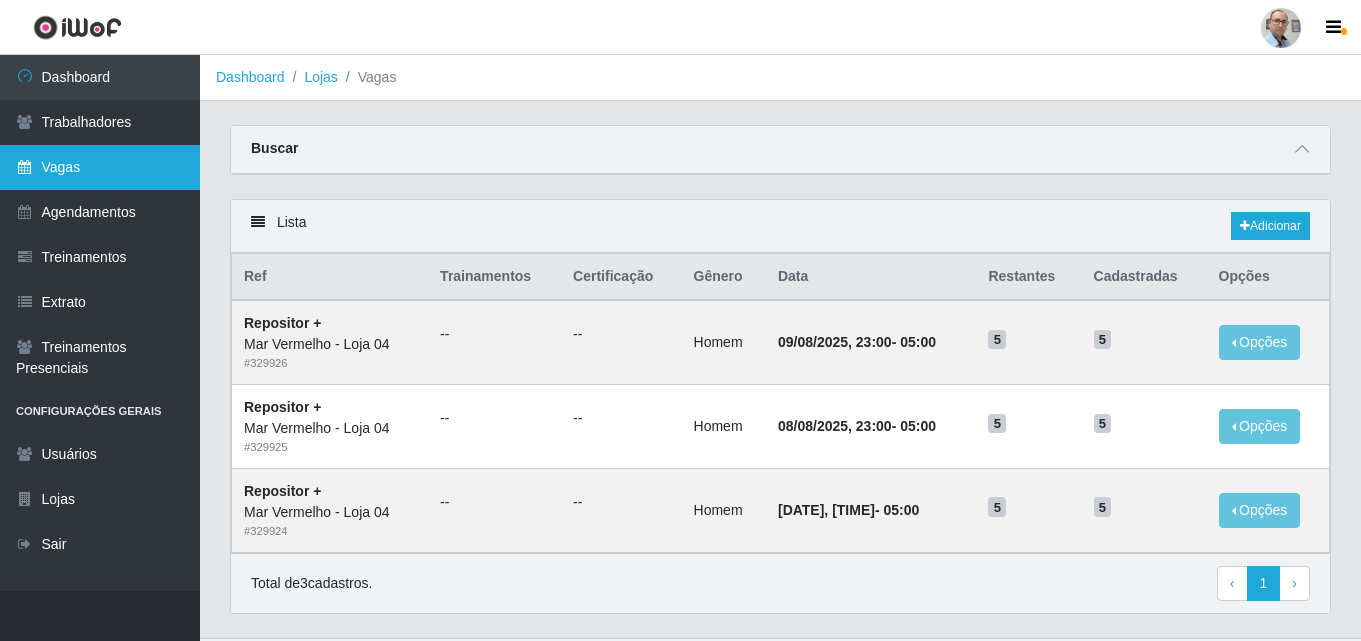 click on "Vagas" at bounding box center [100, 167] 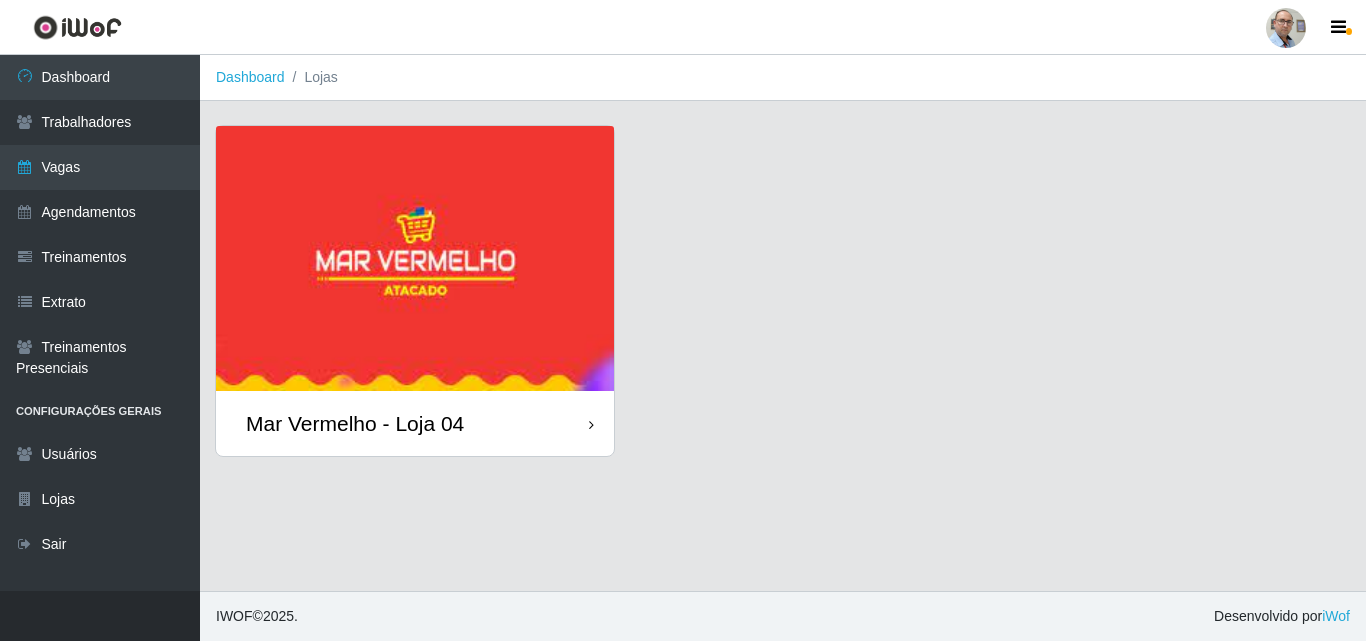 click on "Mar Vermelho - Loja 04" at bounding box center (355, 423) 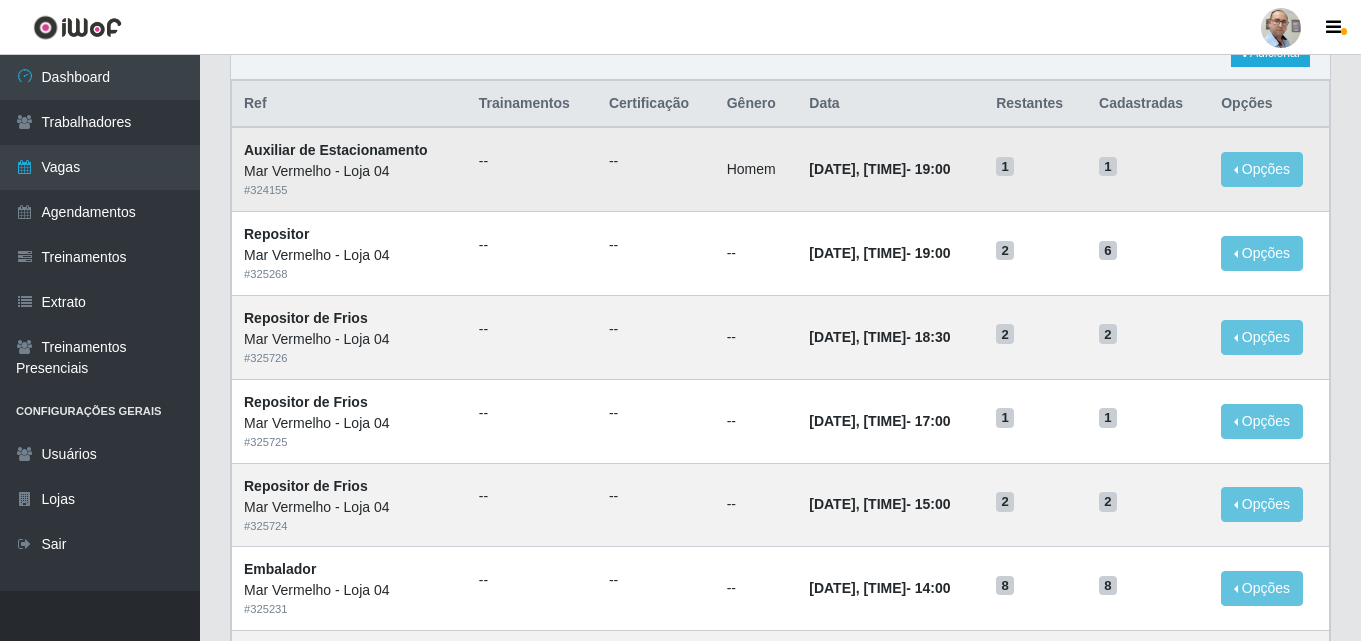 scroll, scrollTop: 200, scrollLeft: 0, axis: vertical 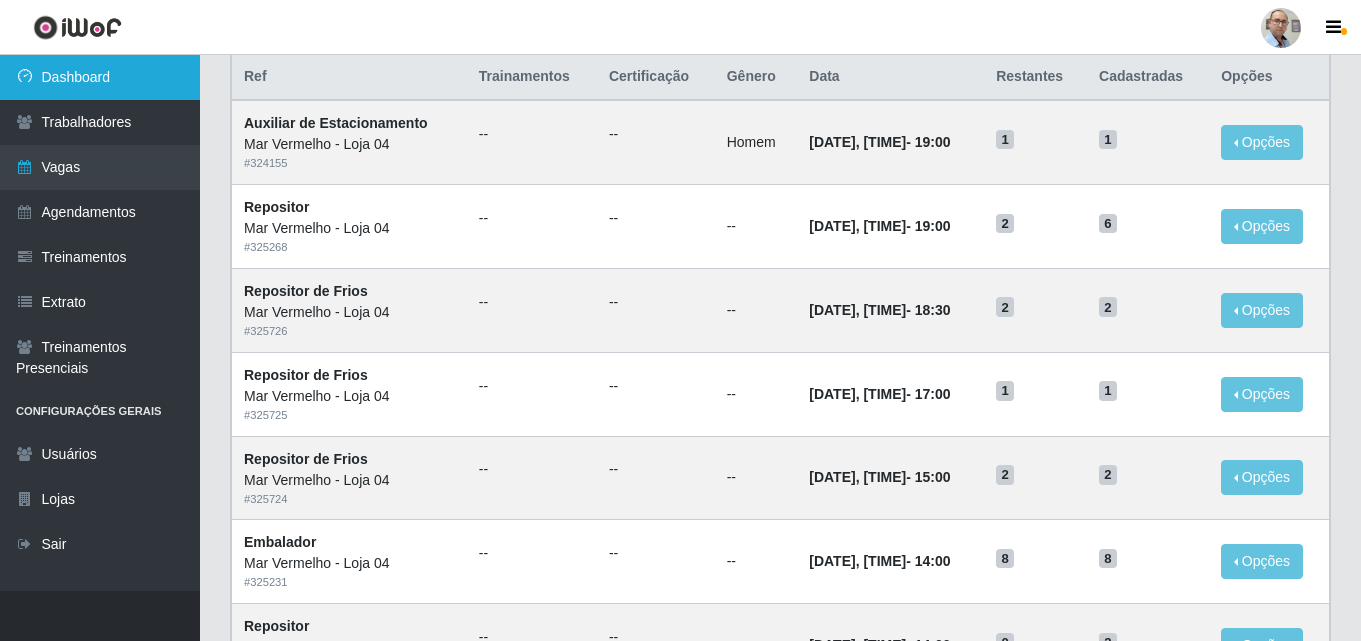 click on "Dashboard" at bounding box center (100, 77) 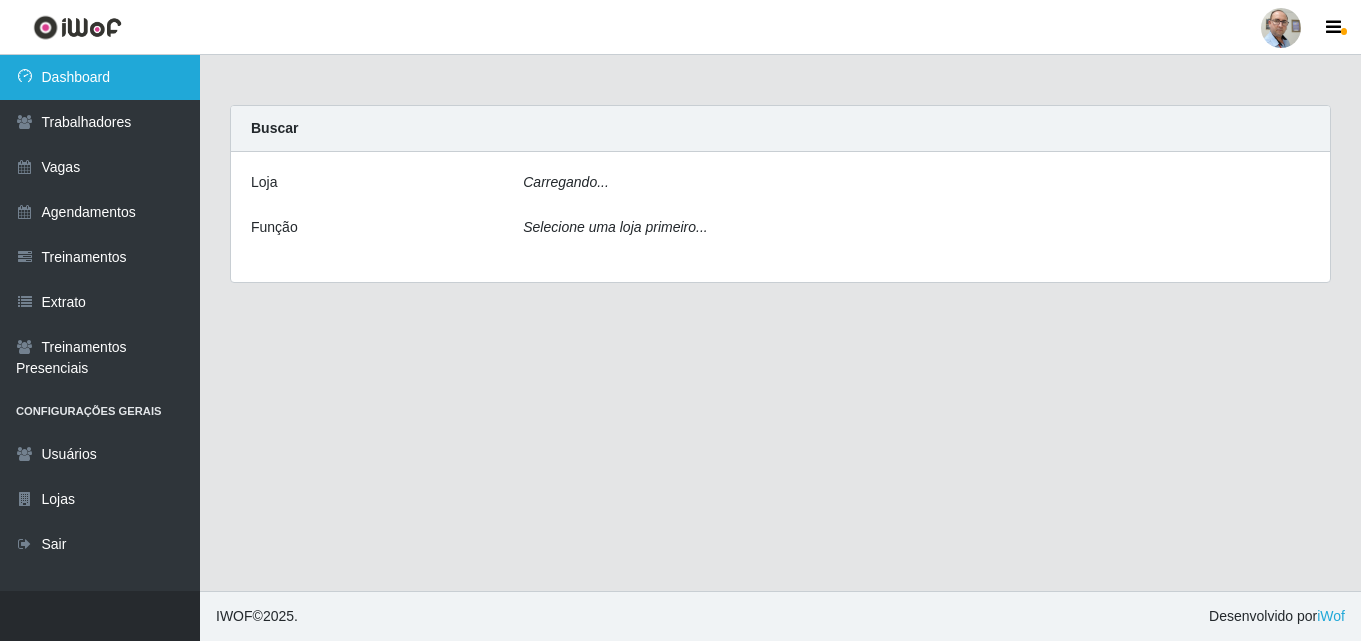 scroll, scrollTop: 0, scrollLeft: 0, axis: both 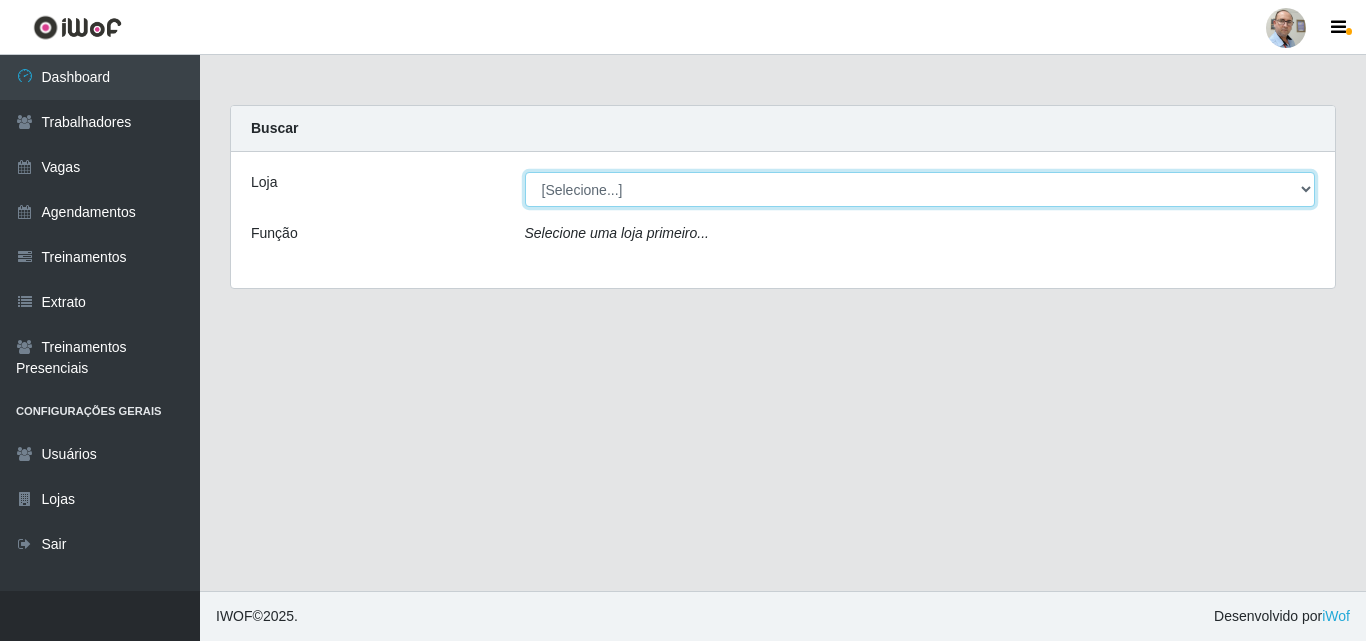 click on "[Selecione...] Mar Vermelho - Loja 04" at bounding box center [920, 189] 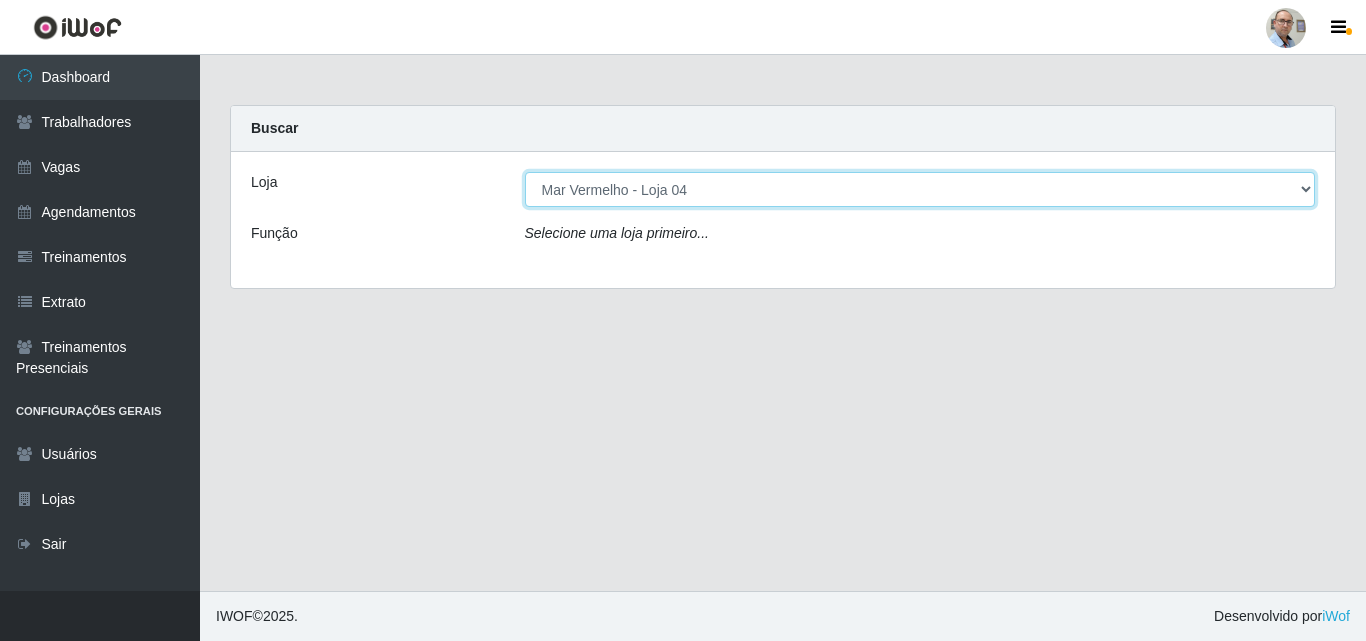 click on "[Selecione...] Mar Vermelho - Loja 04" at bounding box center (920, 189) 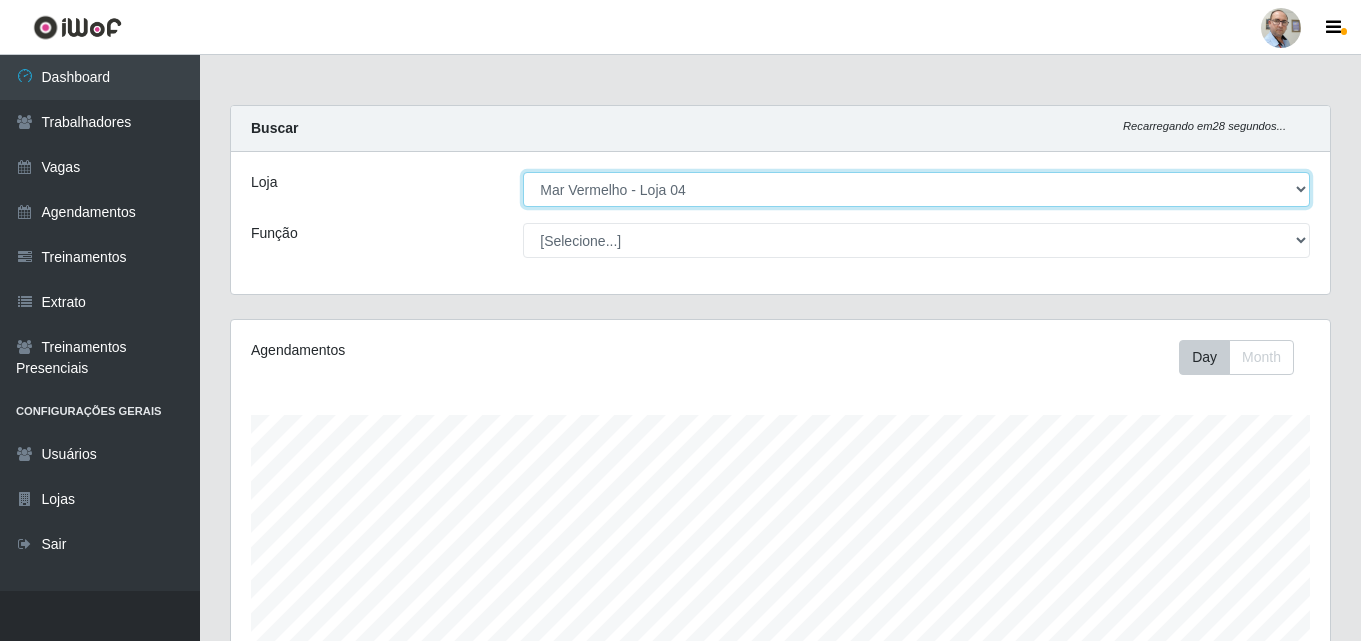 scroll, scrollTop: 999585, scrollLeft: 998901, axis: both 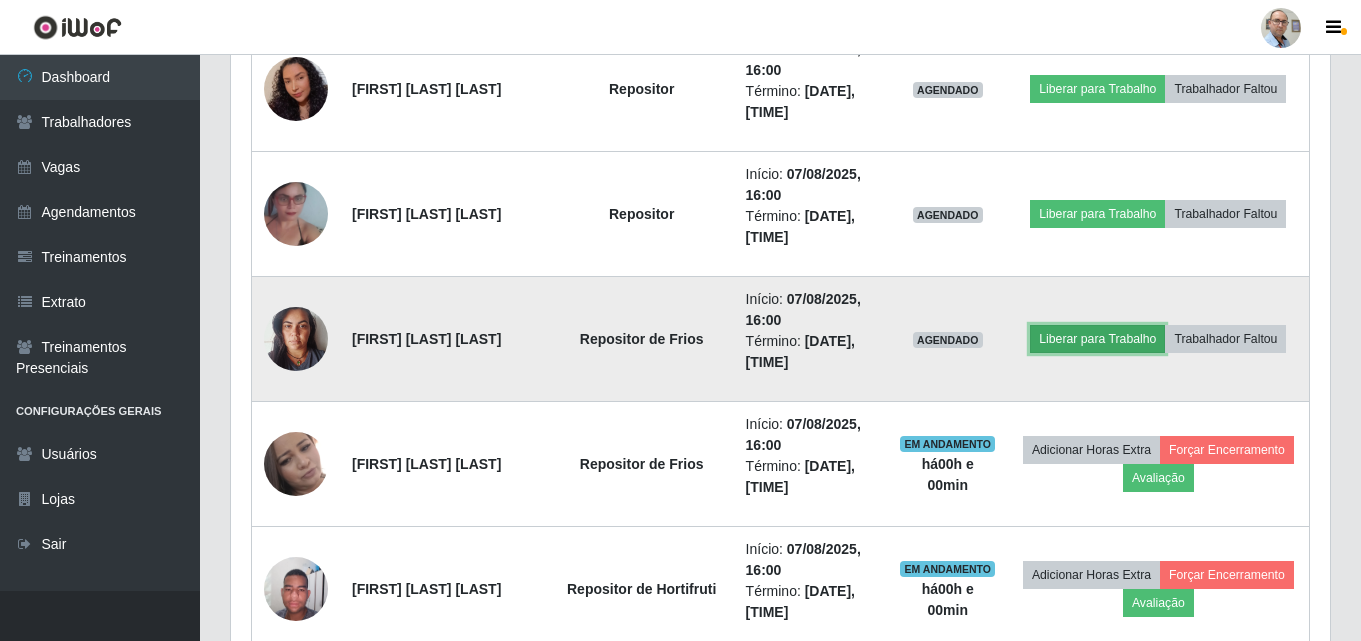 click on "Liberar para Trabalho" at bounding box center (1097, 339) 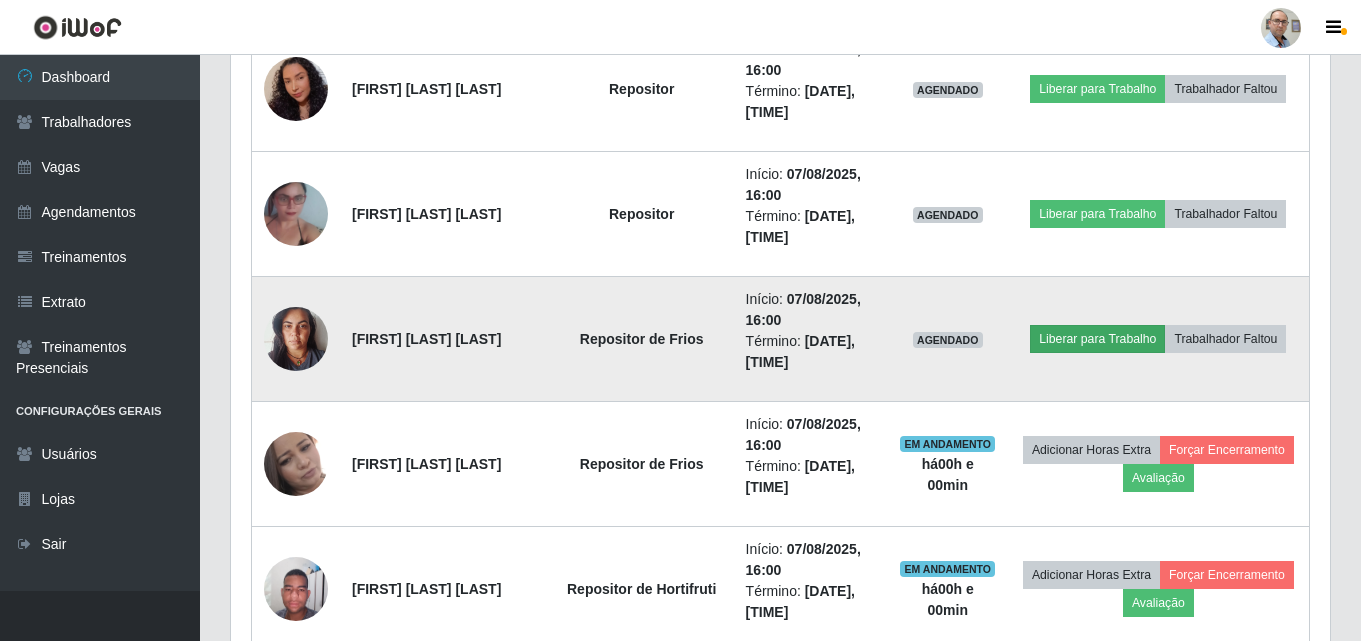 scroll, scrollTop: 999585, scrollLeft: 998911, axis: both 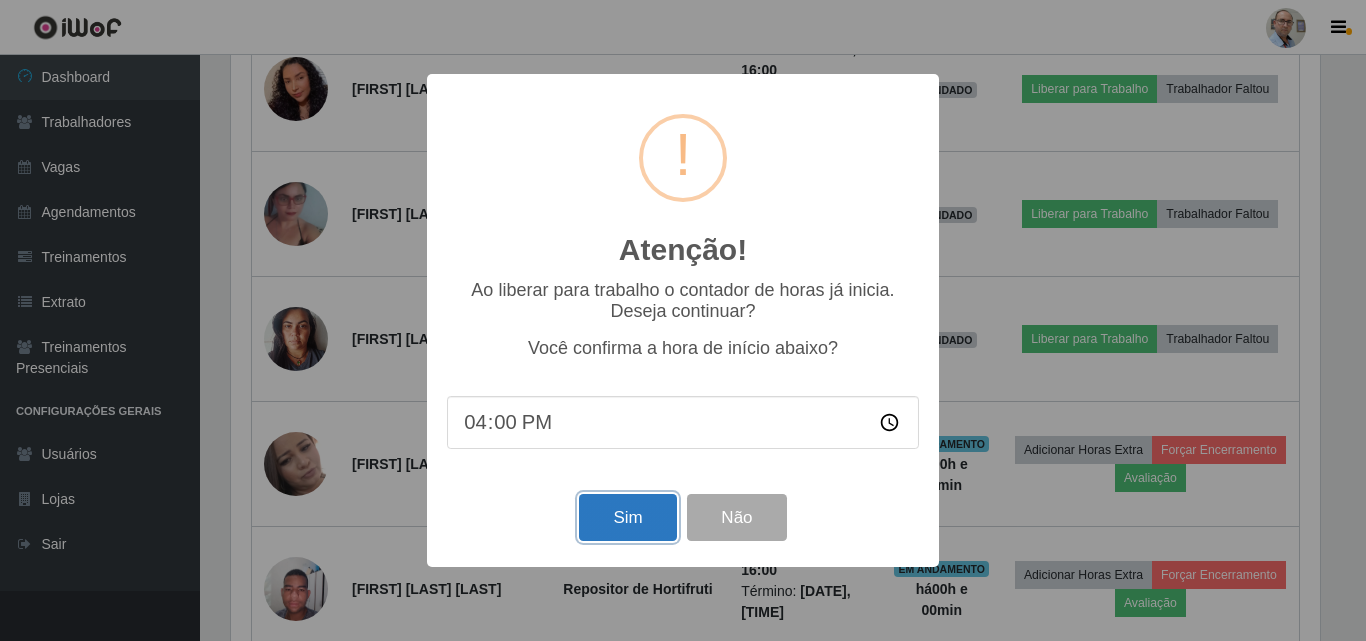 click on "Sim" at bounding box center (627, 517) 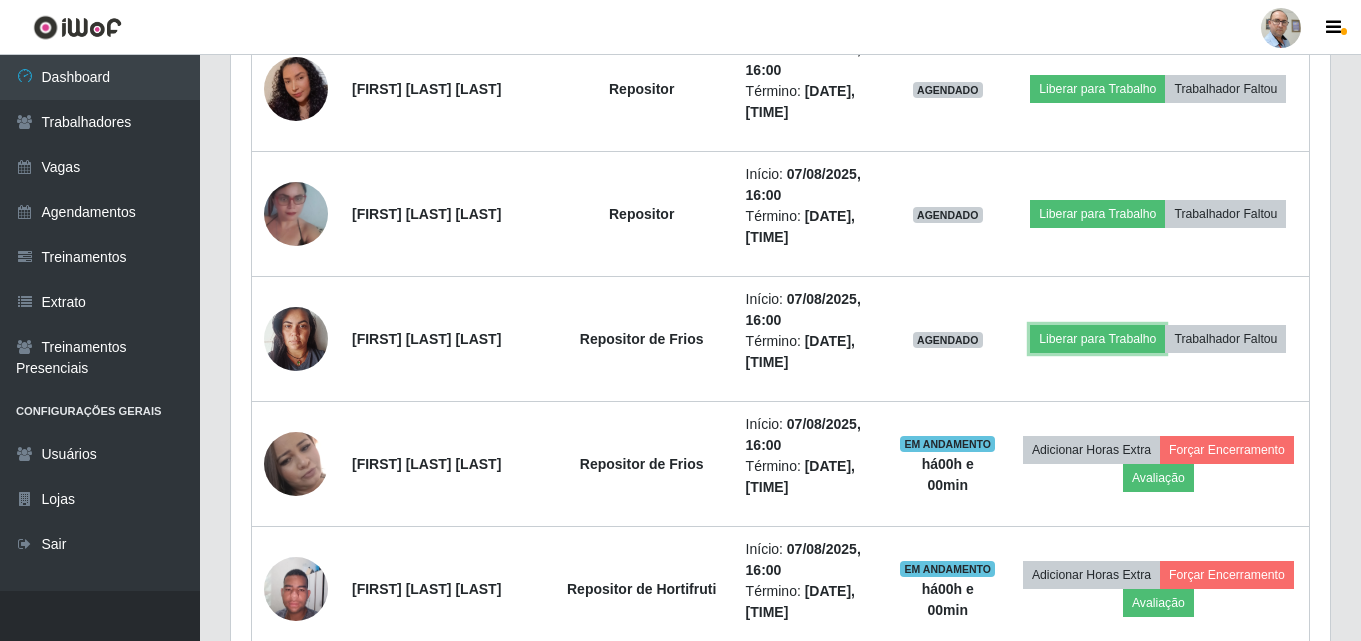 scroll, scrollTop: 999585, scrollLeft: 998901, axis: both 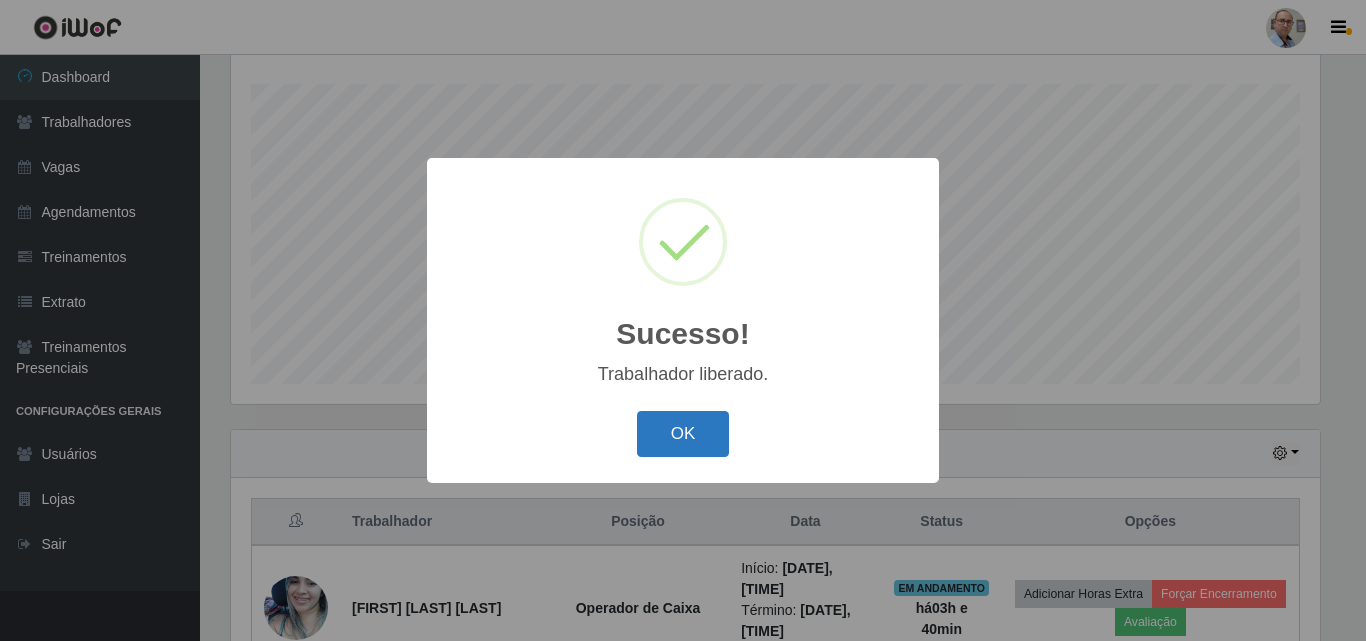click on "OK" at bounding box center (683, 434) 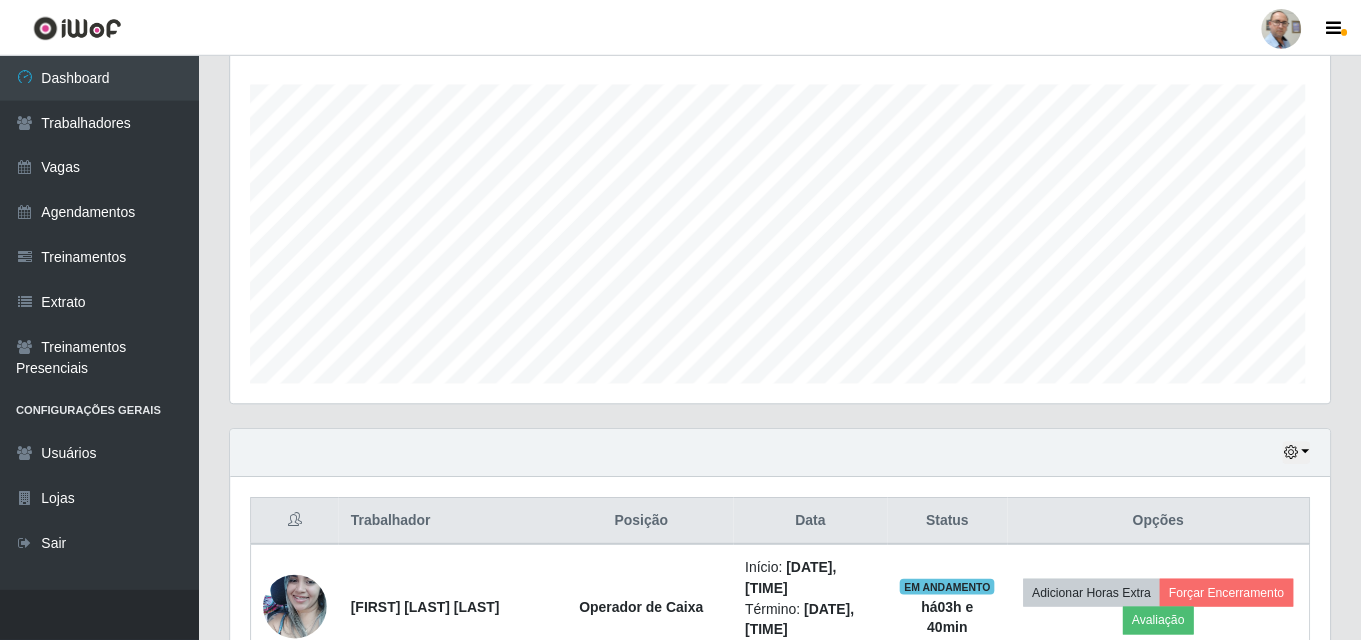 scroll, scrollTop: 999585, scrollLeft: 998901, axis: both 